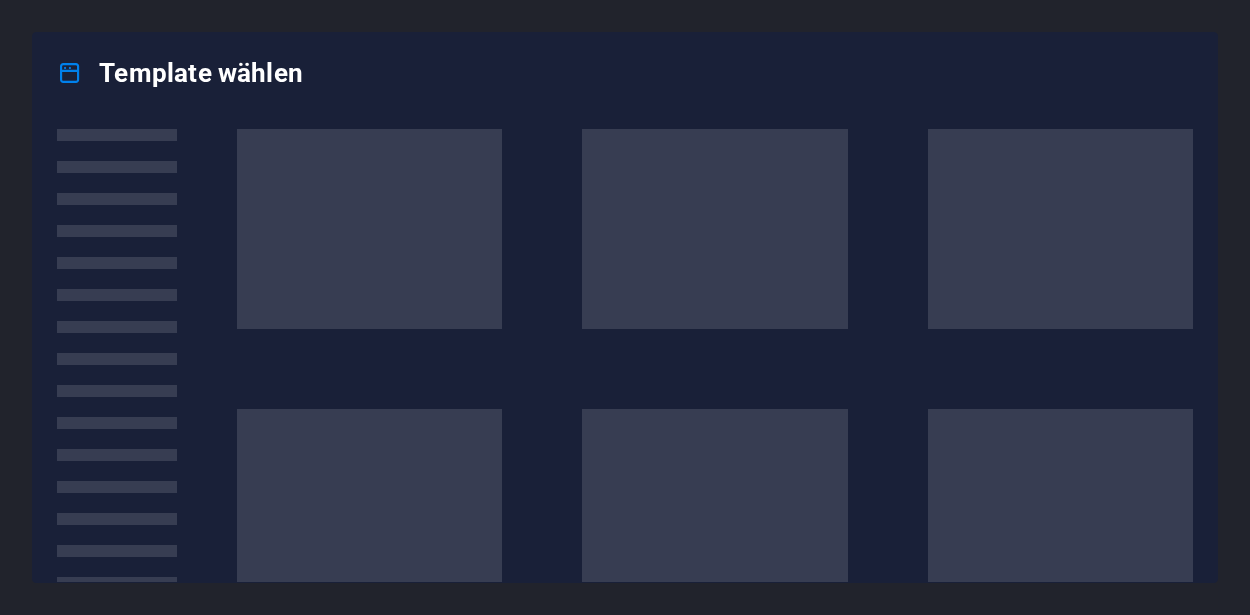 scroll, scrollTop: 0, scrollLeft: 0, axis: both 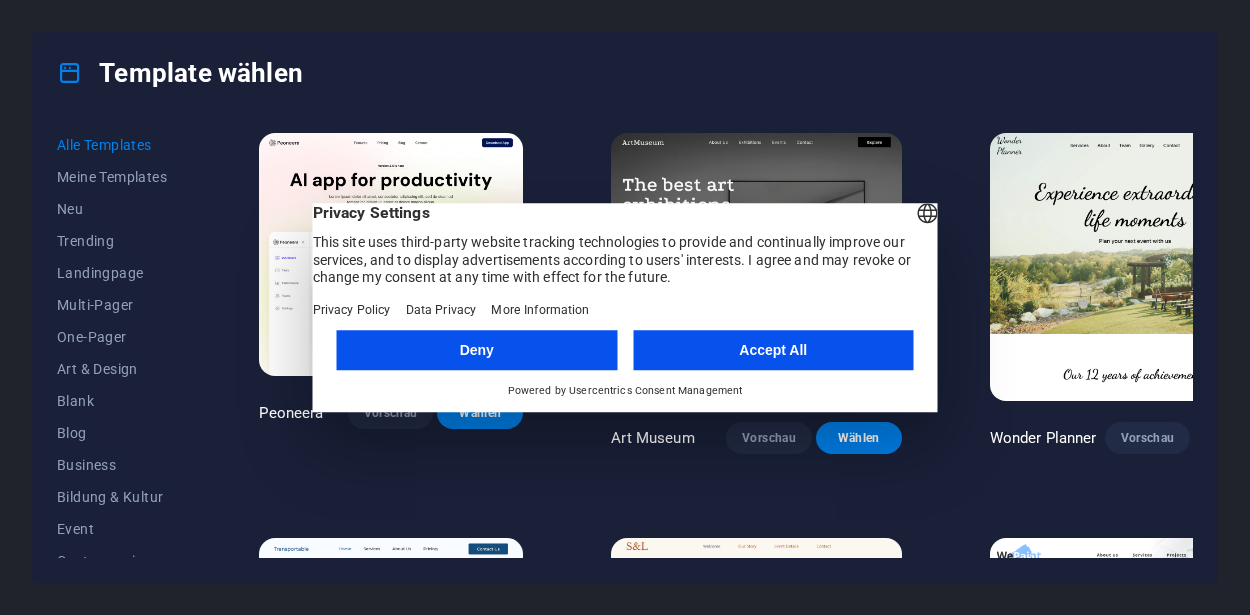click on "Accept All" at bounding box center [773, 350] 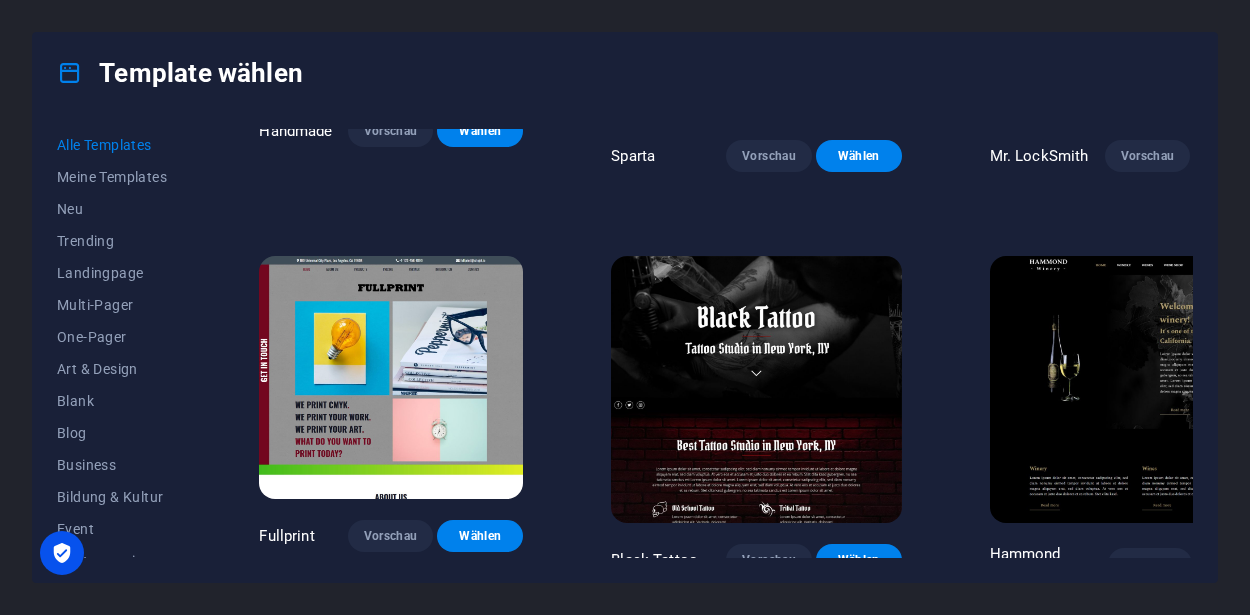 scroll, scrollTop: 11046, scrollLeft: 0, axis: vertical 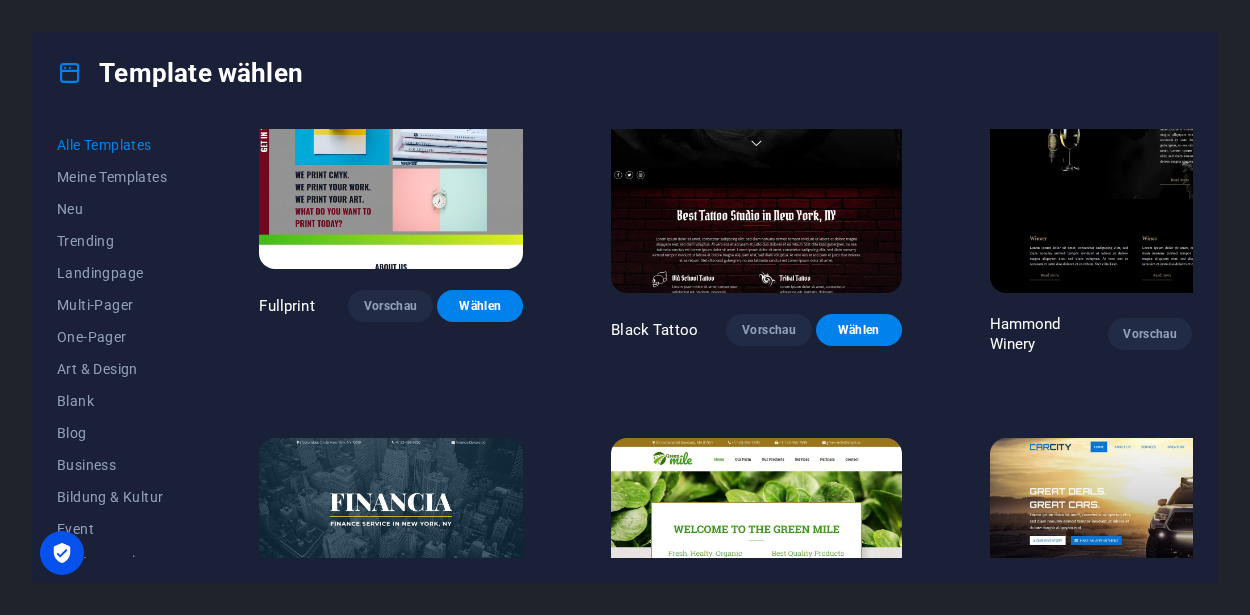 click on "Wählen" at bounding box center [1237, 10857] 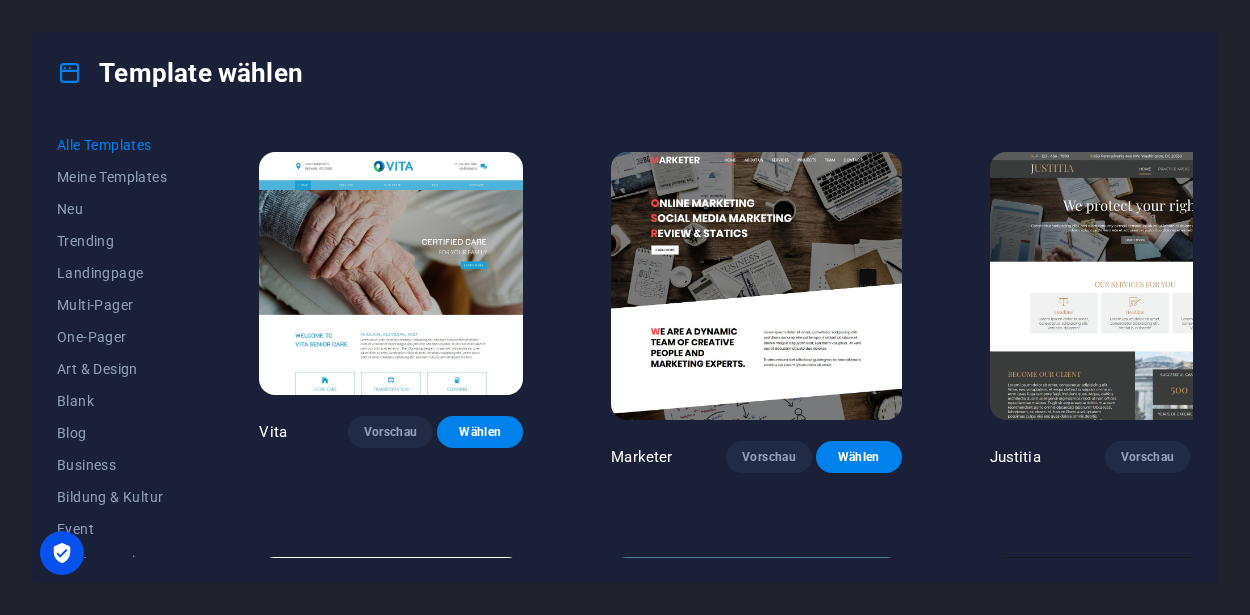 scroll, scrollTop: 16224, scrollLeft: 0, axis: vertical 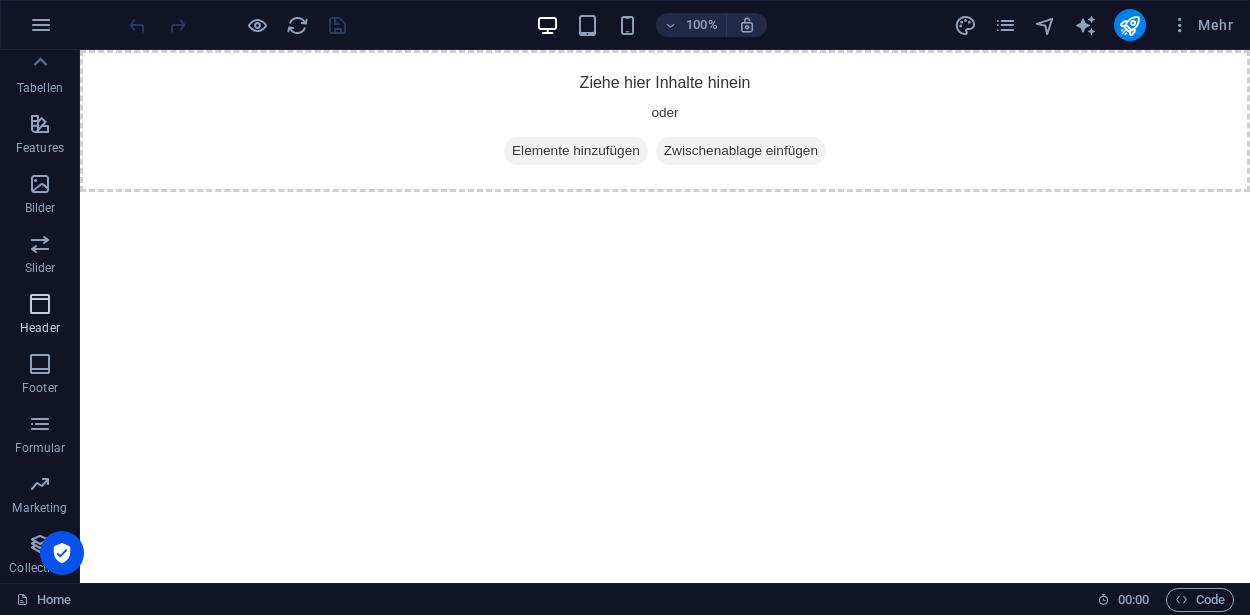 click at bounding box center (40, 304) 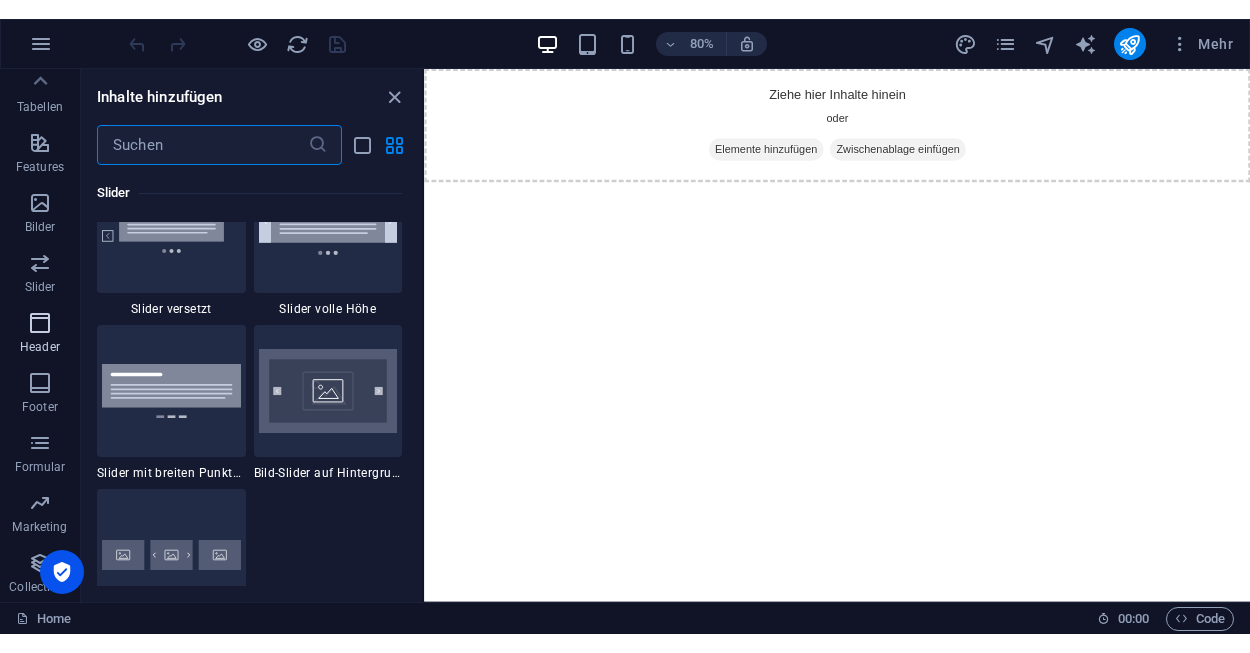 scroll, scrollTop: 11876, scrollLeft: 0, axis: vertical 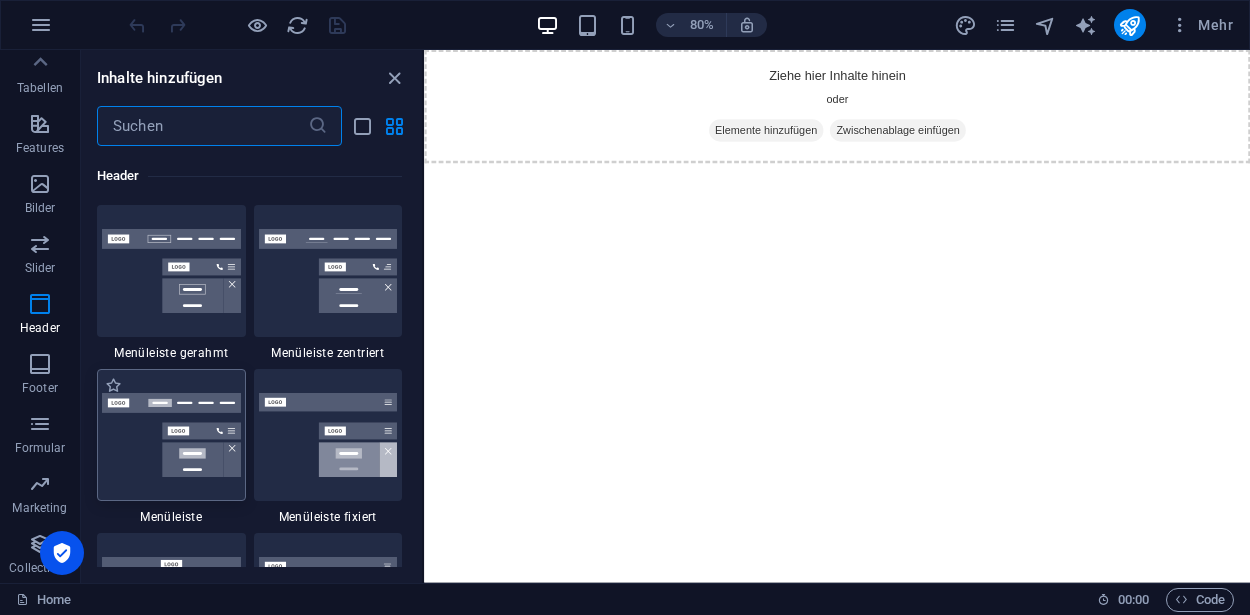 click at bounding box center (171, 435) 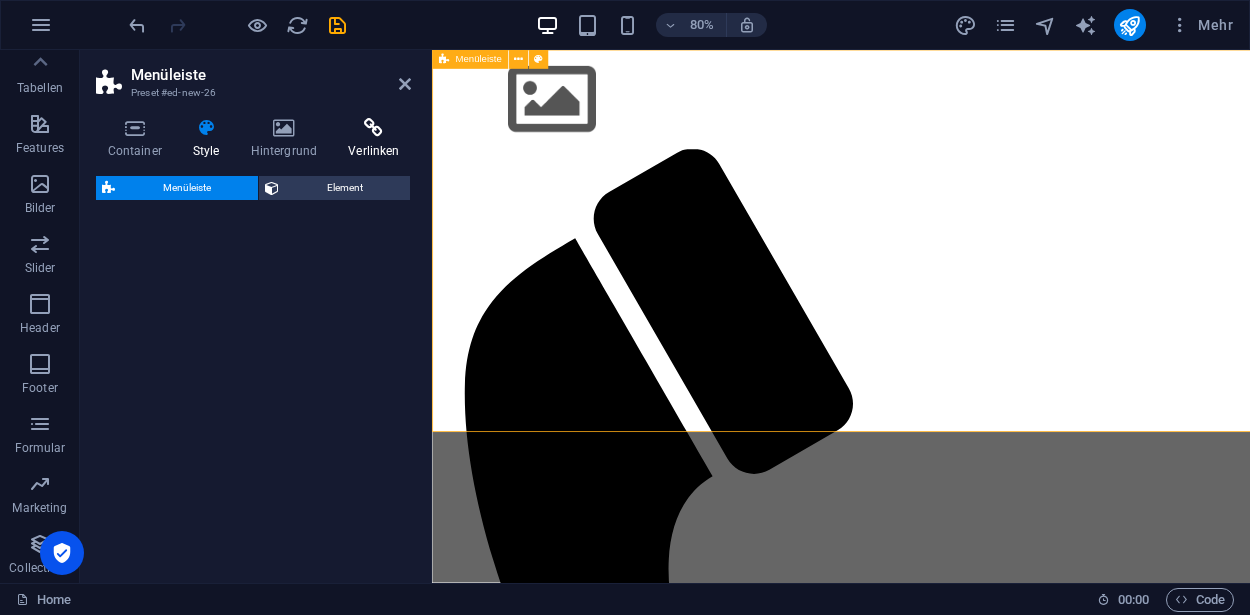 select on "rem" 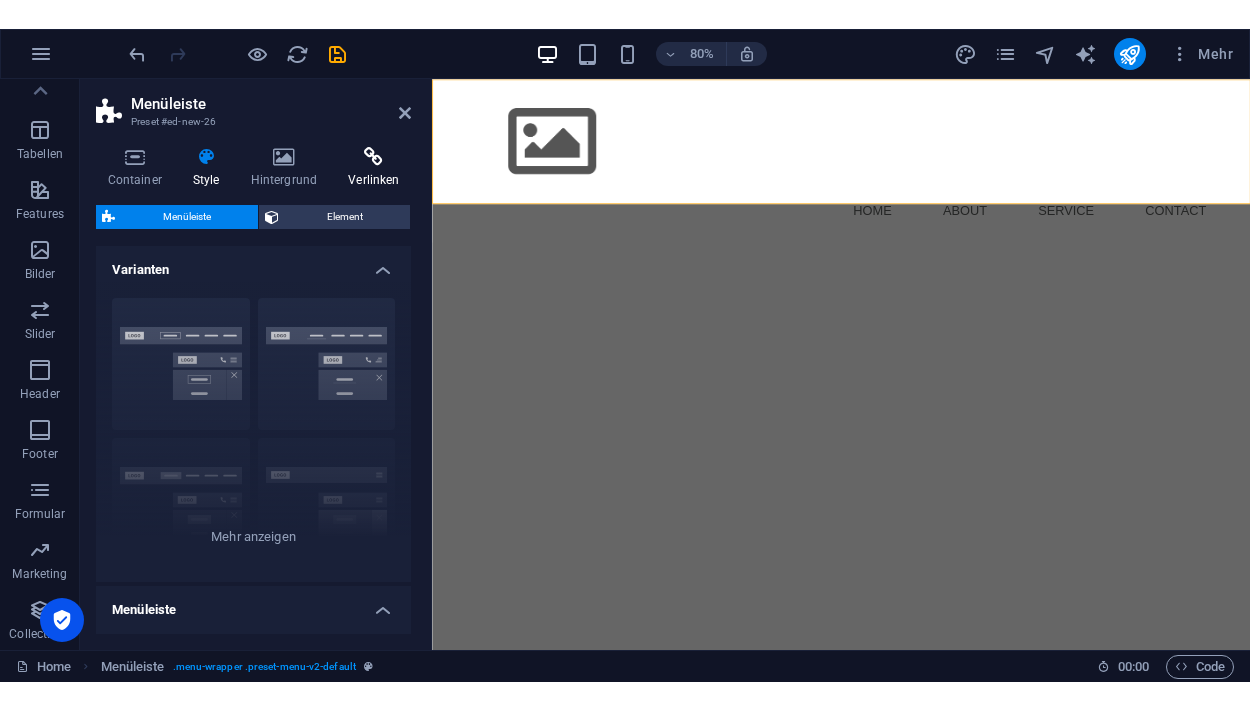 scroll, scrollTop: 328, scrollLeft: 0, axis: vertical 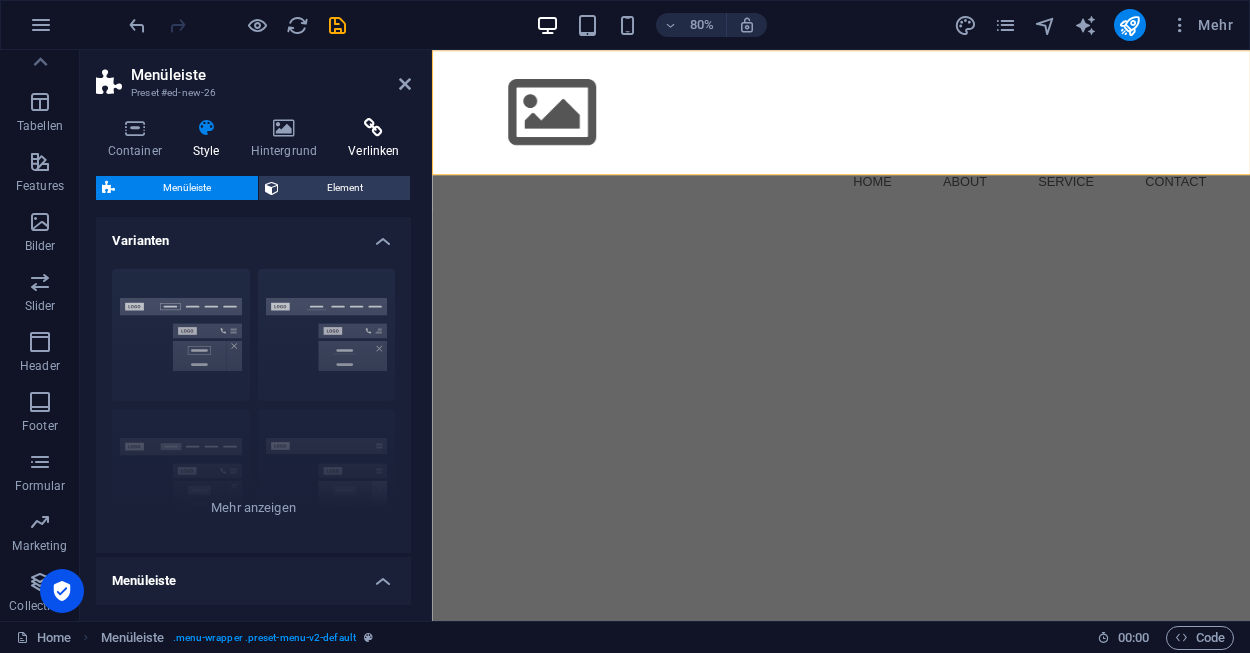 click at bounding box center (944, 128) 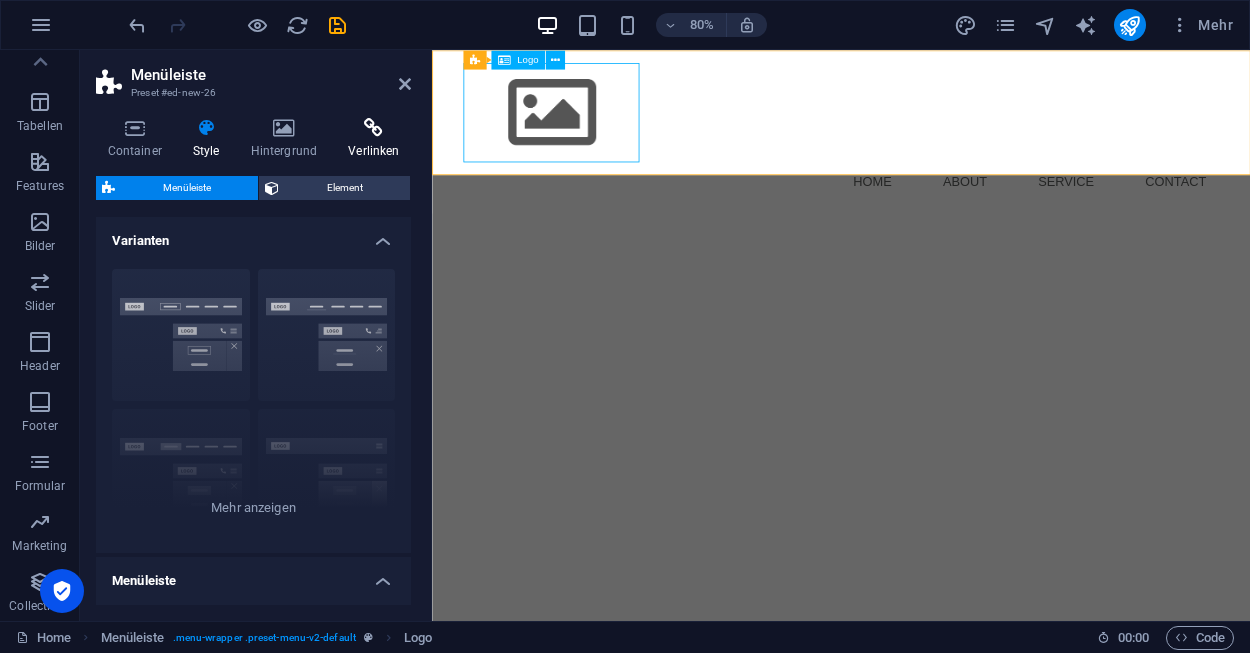 click at bounding box center (944, 128) 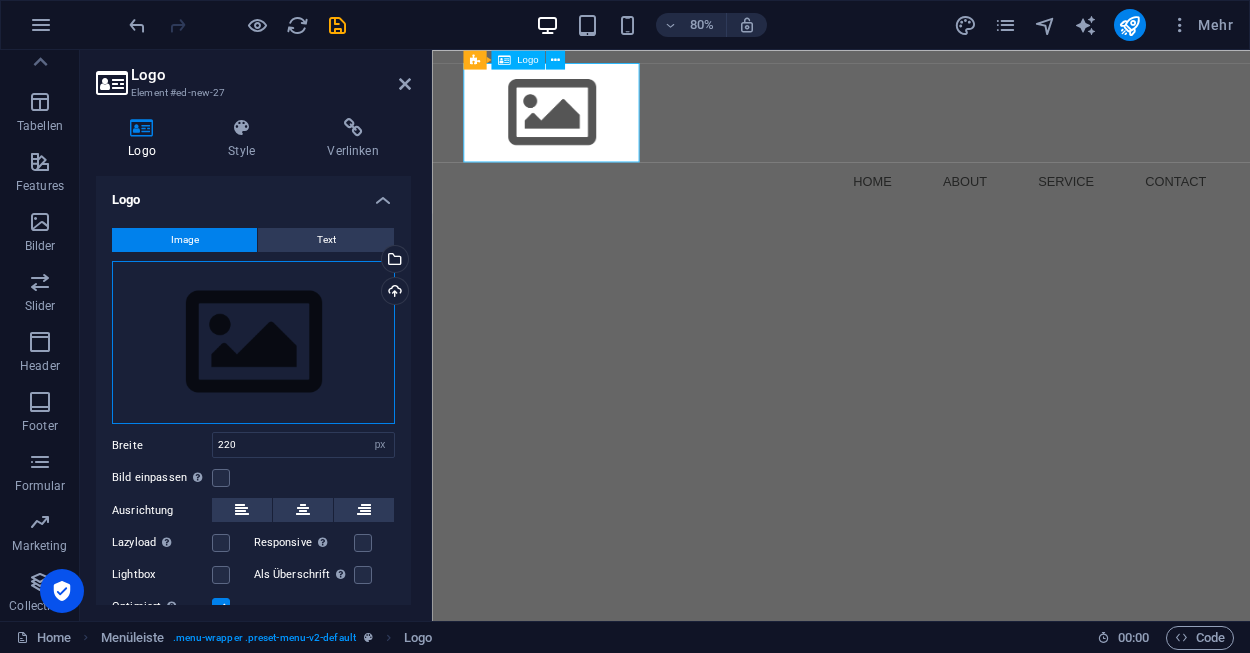 click on "Ziehe Dateien zum Hochladen hierher oder  klicke hier, um aus Dateien oder kostenlosen Stockfotos & -videos zu wählen" at bounding box center [253, 343] 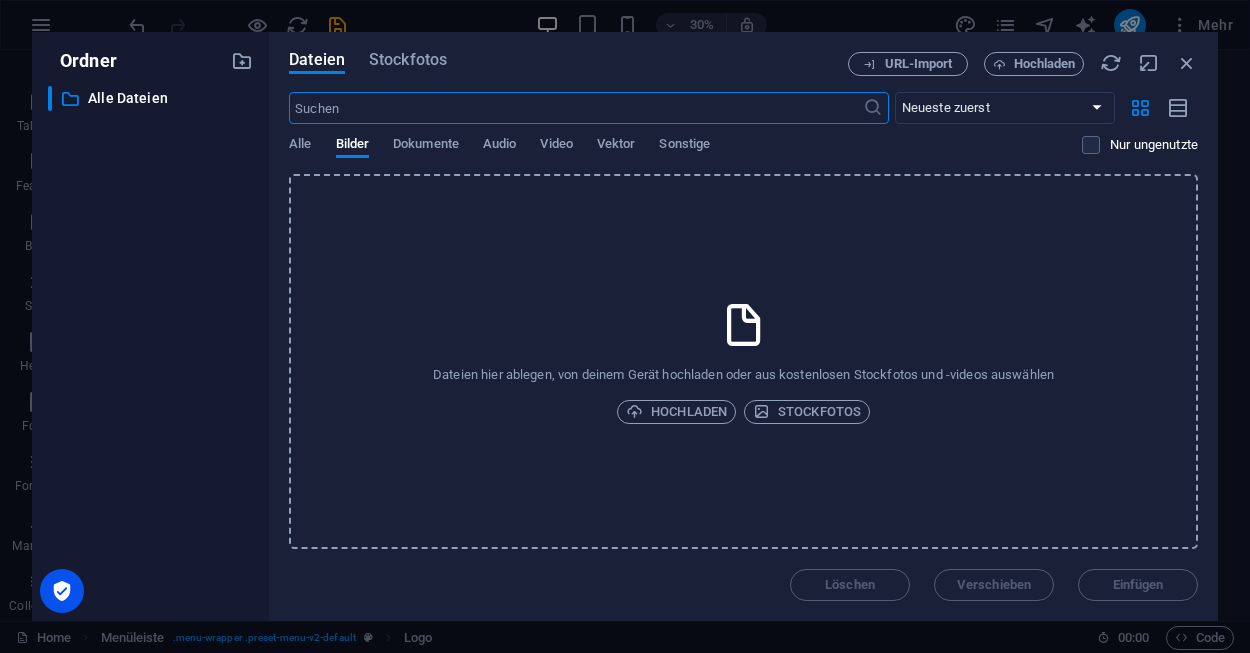 click on "Hochladen" at bounding box center [676, 412] 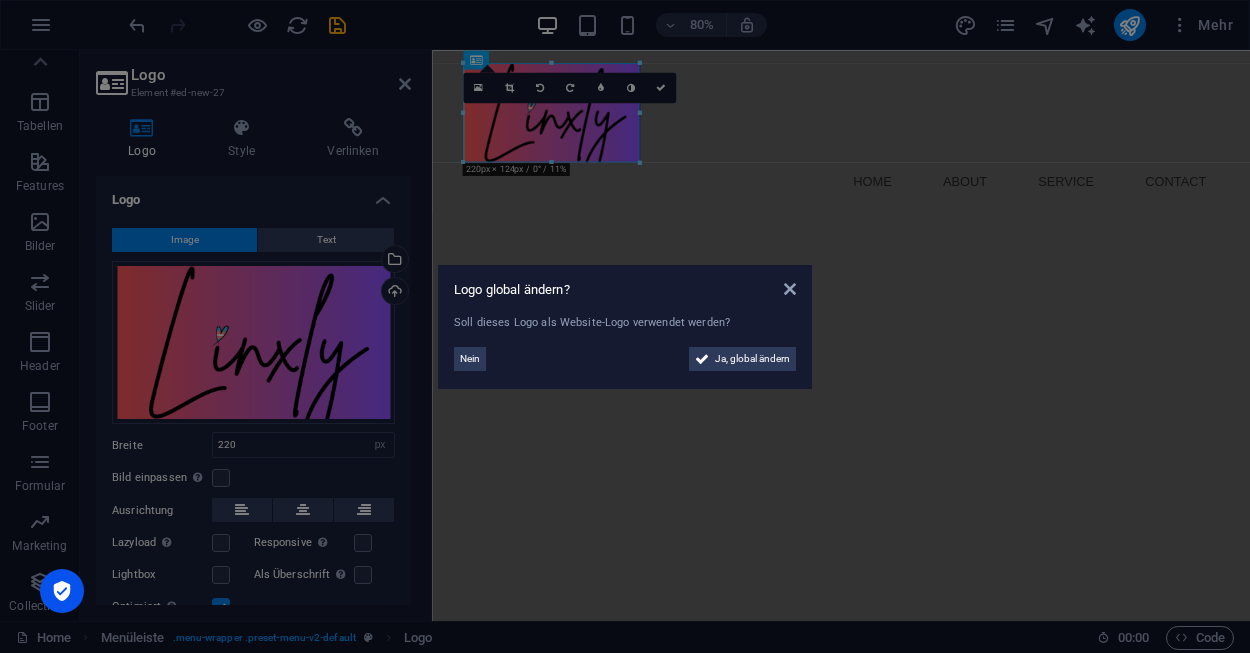 click on "Ja, global ändern" at bounding box center [752, 359] 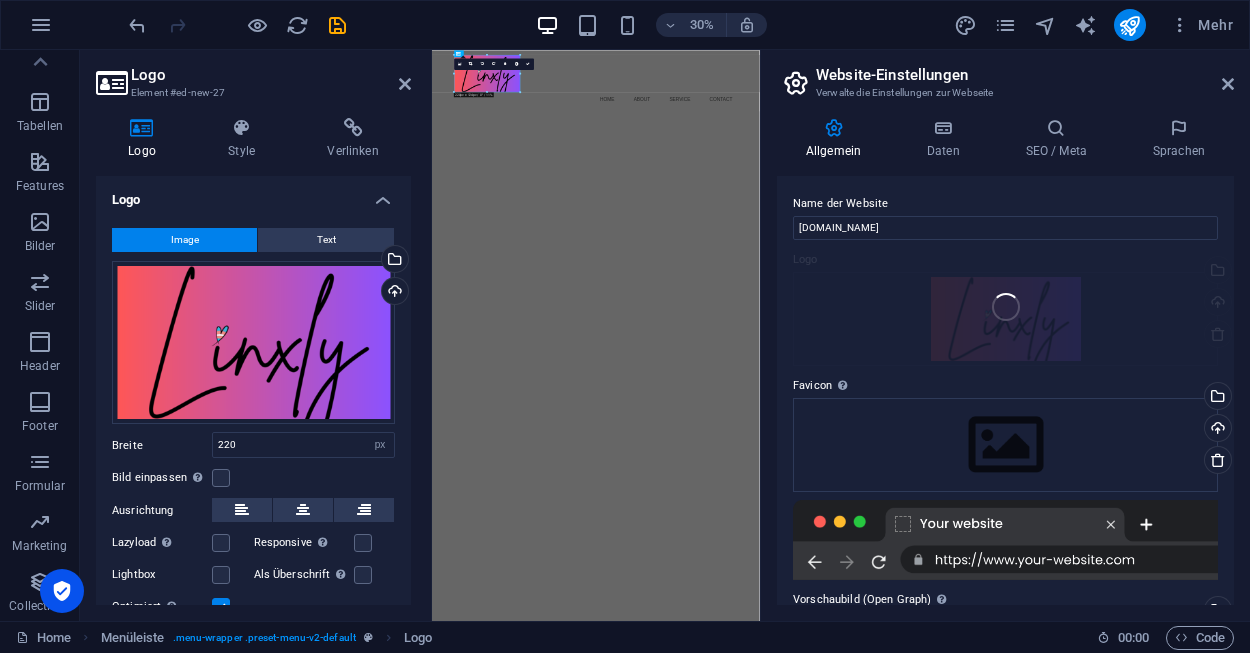 click at bounding box center (1228, 84) 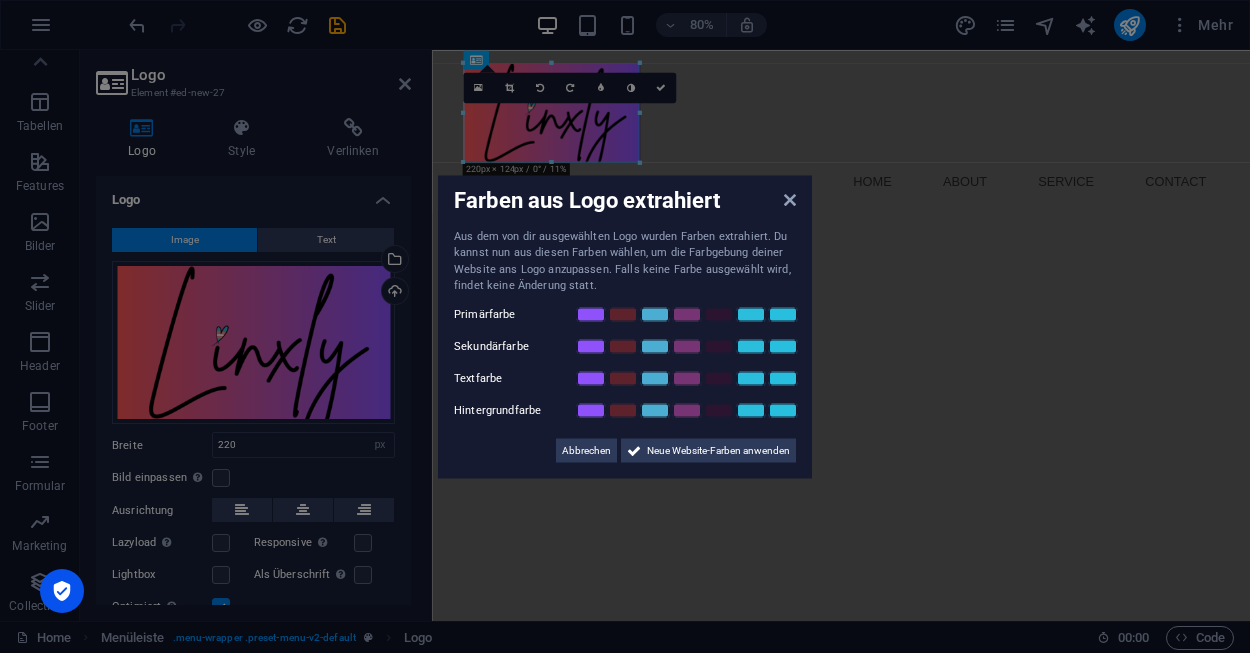 click on "Neue Website-Farben anwenden" at bounding box center (718, 450) 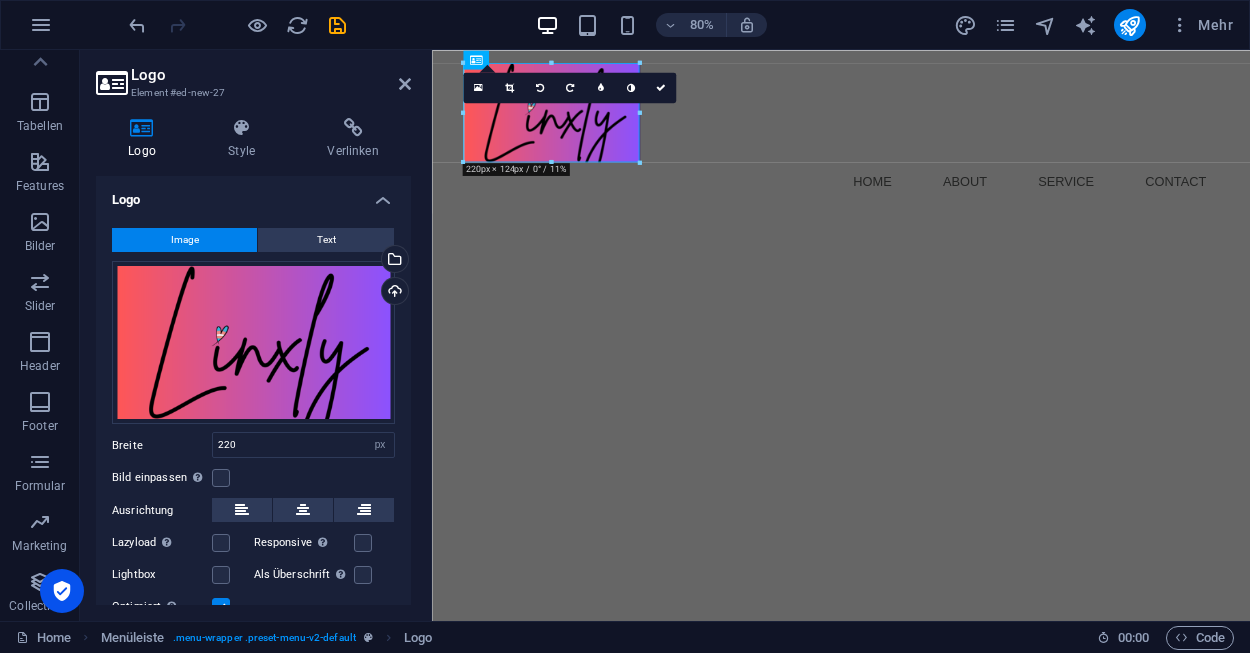 click on "Menu Home About Service Contact" at bounding box center [943, 152] 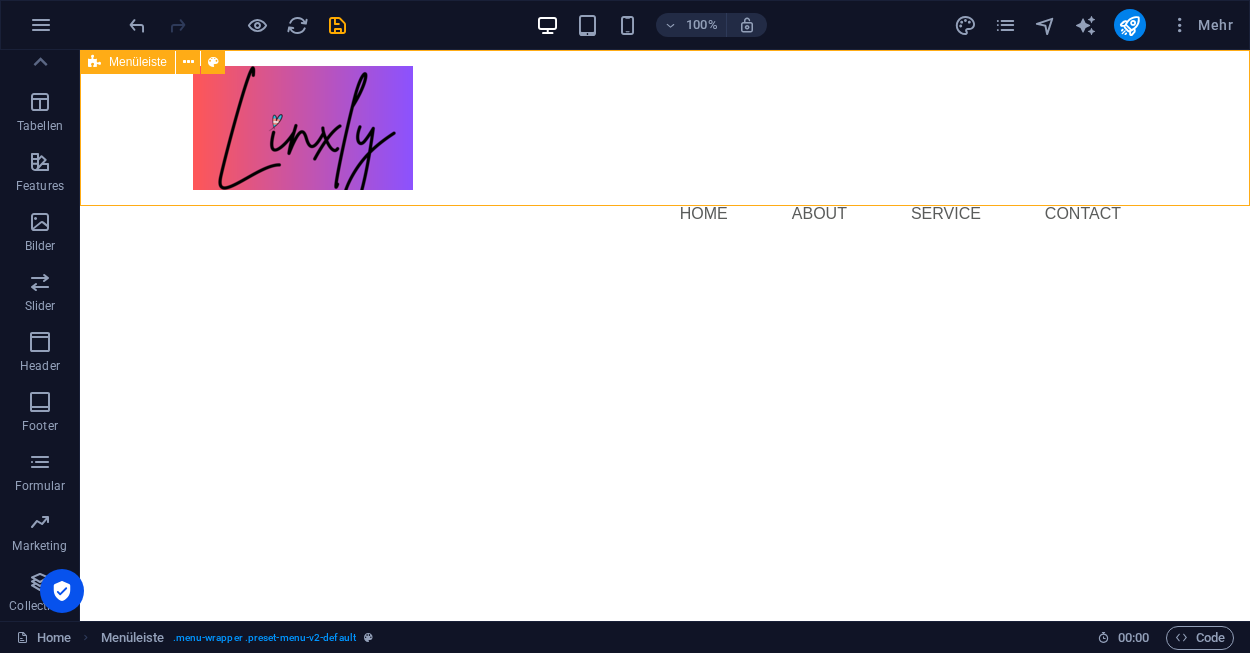 click at bounding box center [665, 128] 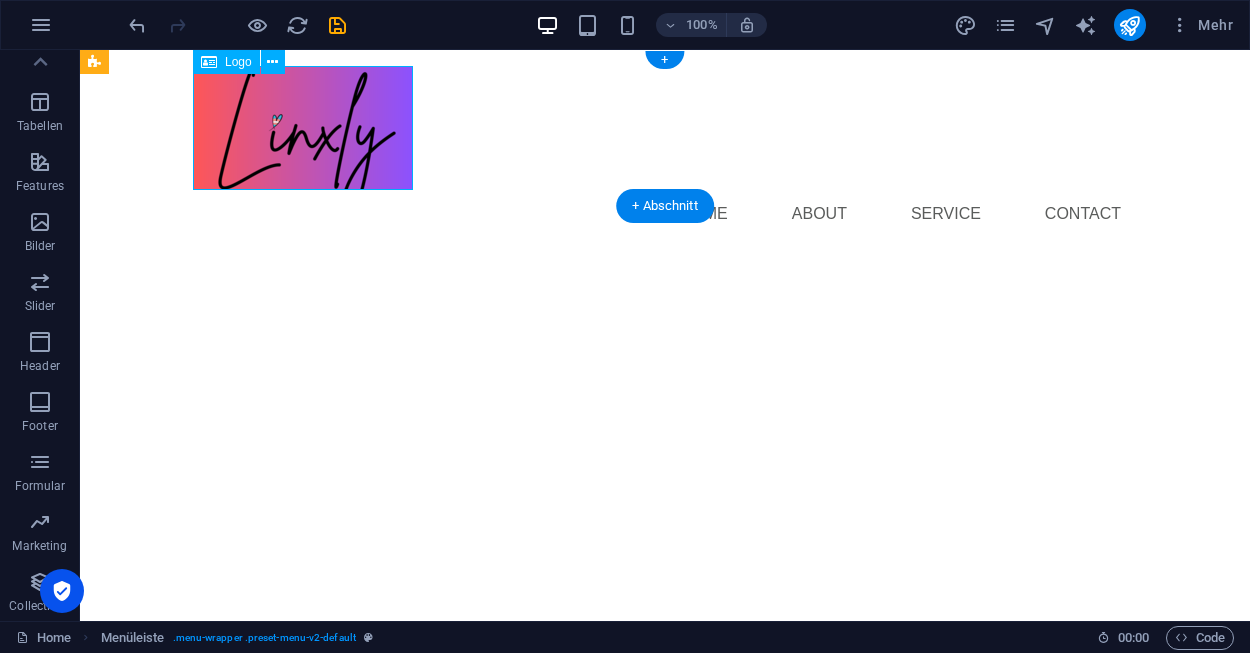click at bounding box center (665, 128) 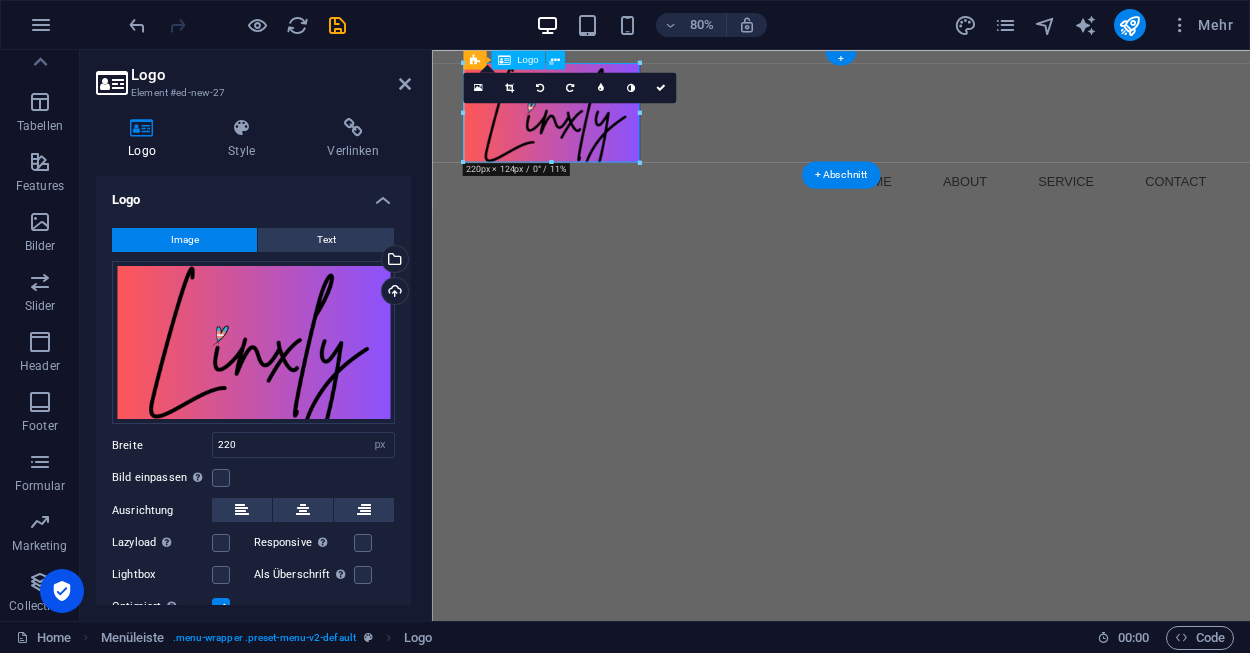 click at bounding box center [509, 87] 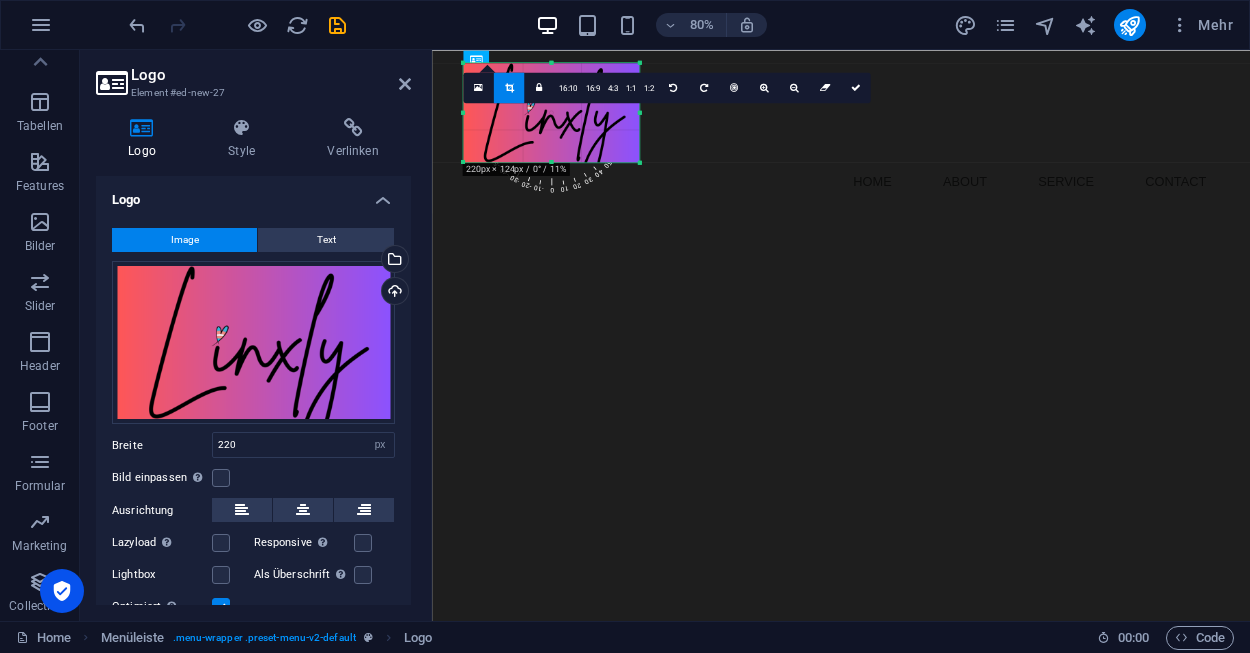 click on "16:10" at bounding box center [568, 88] 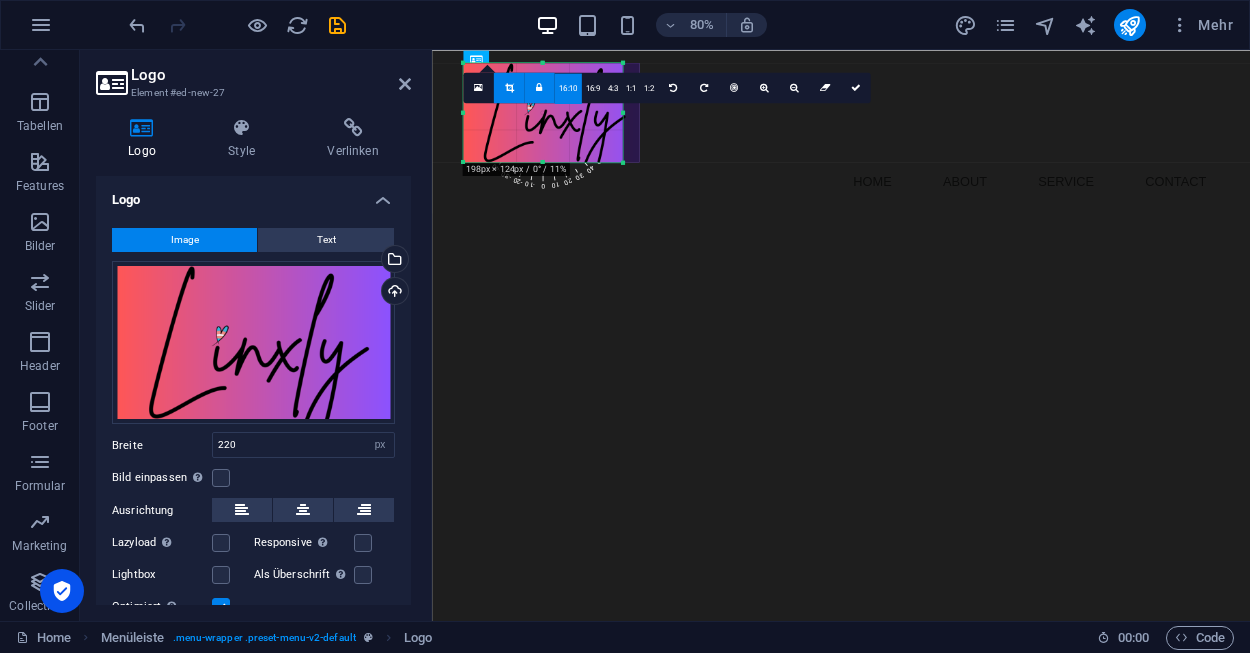 click on "16:9" at bounding box center (592, 88) 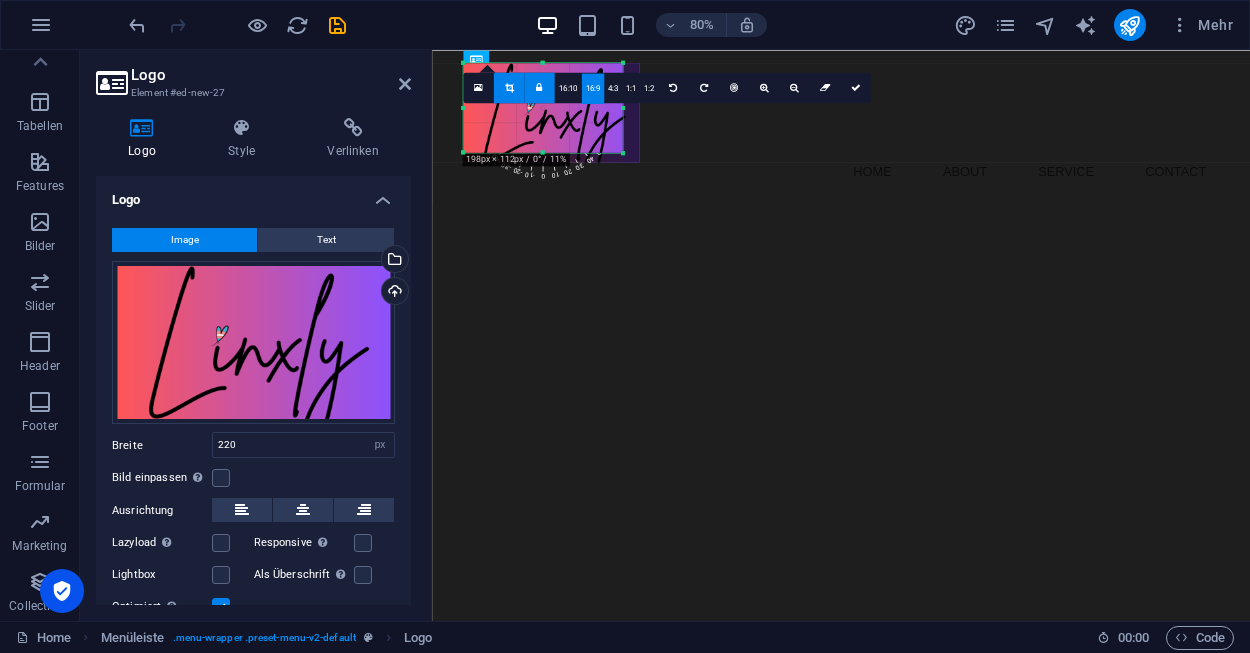 click on "4:3" at bounding box center (613, 88) 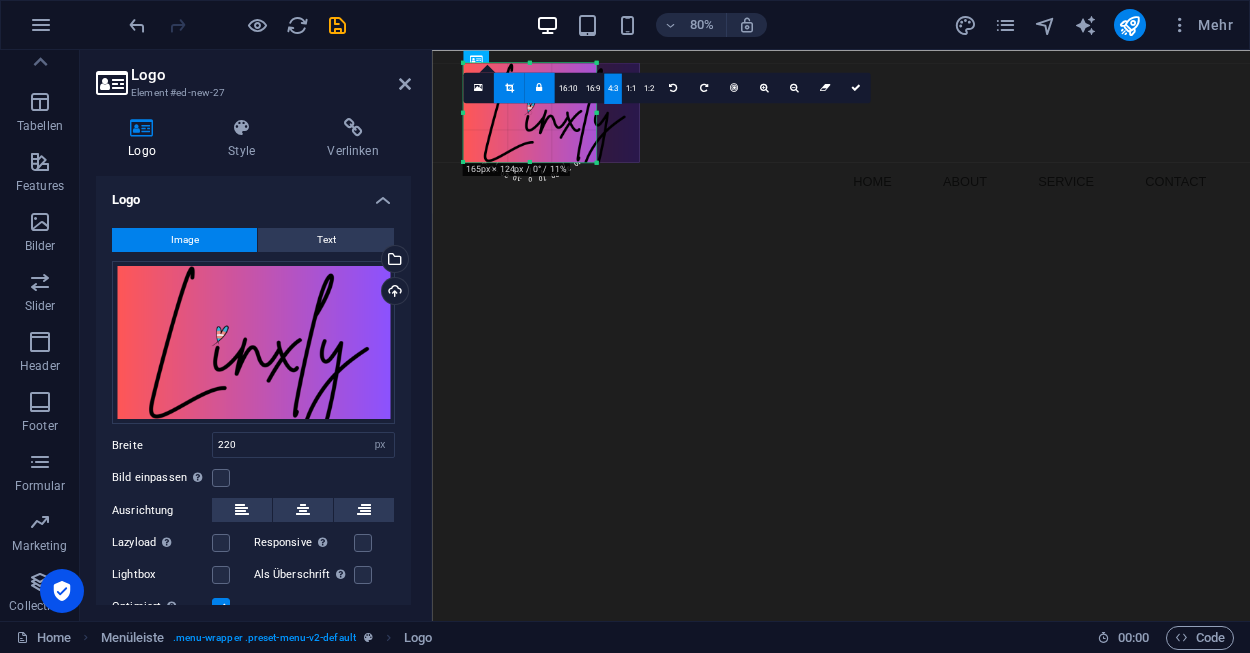 click on "1:2" at bounding box center [649, 88] 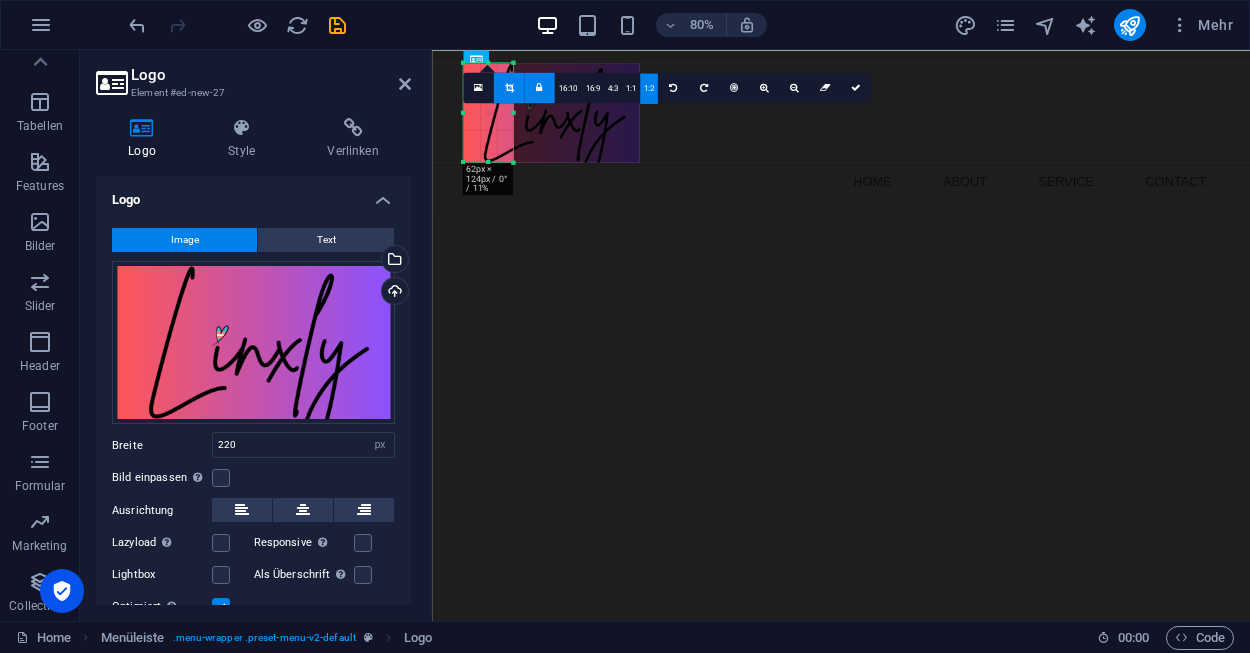 click on "16:9" at bounding box center [592, 88] 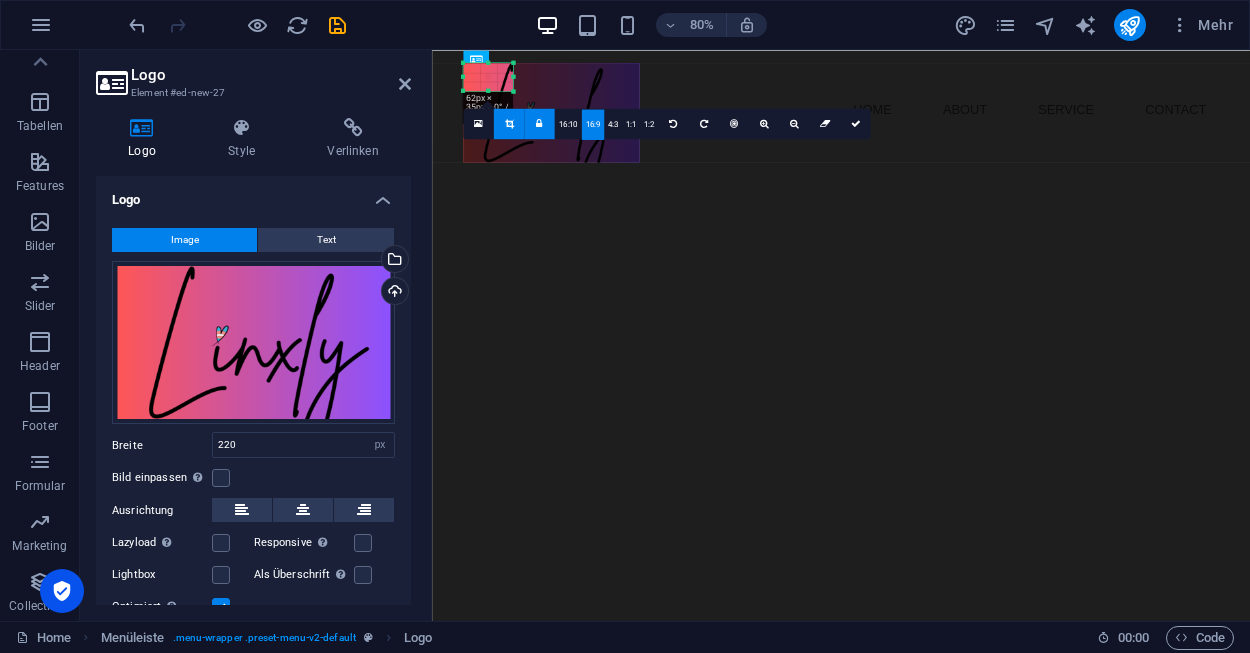 click on "16:10" at bounding box center (568, 124) 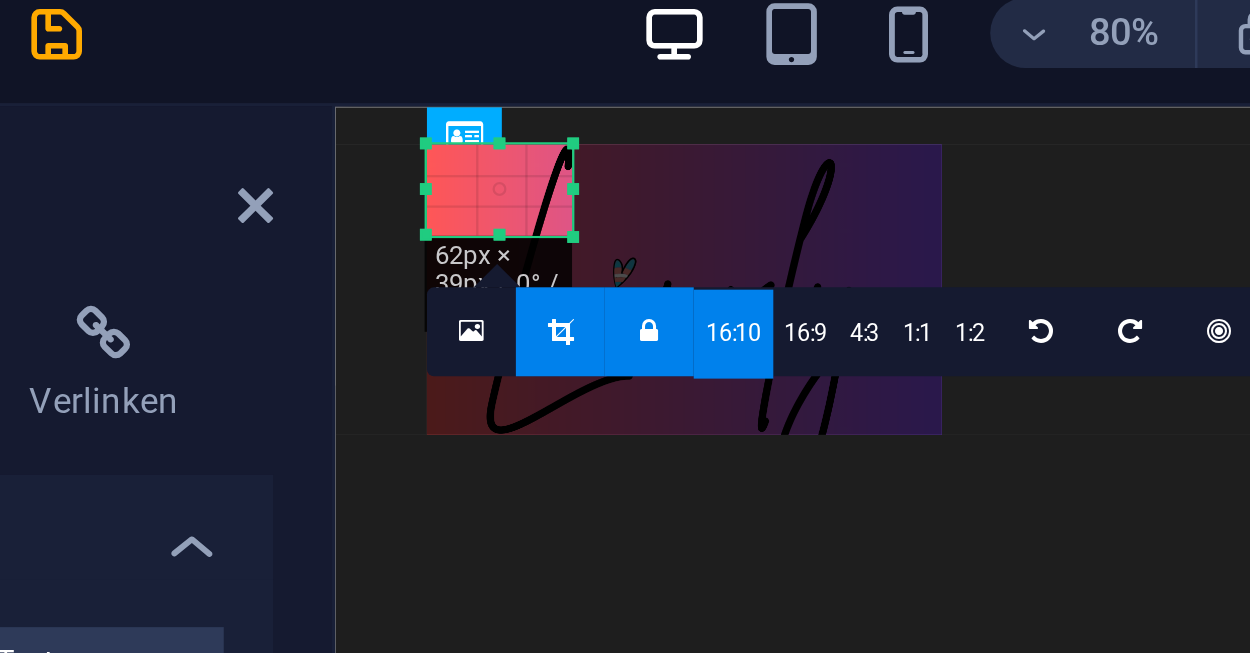 click at bounding box center [509, 127] 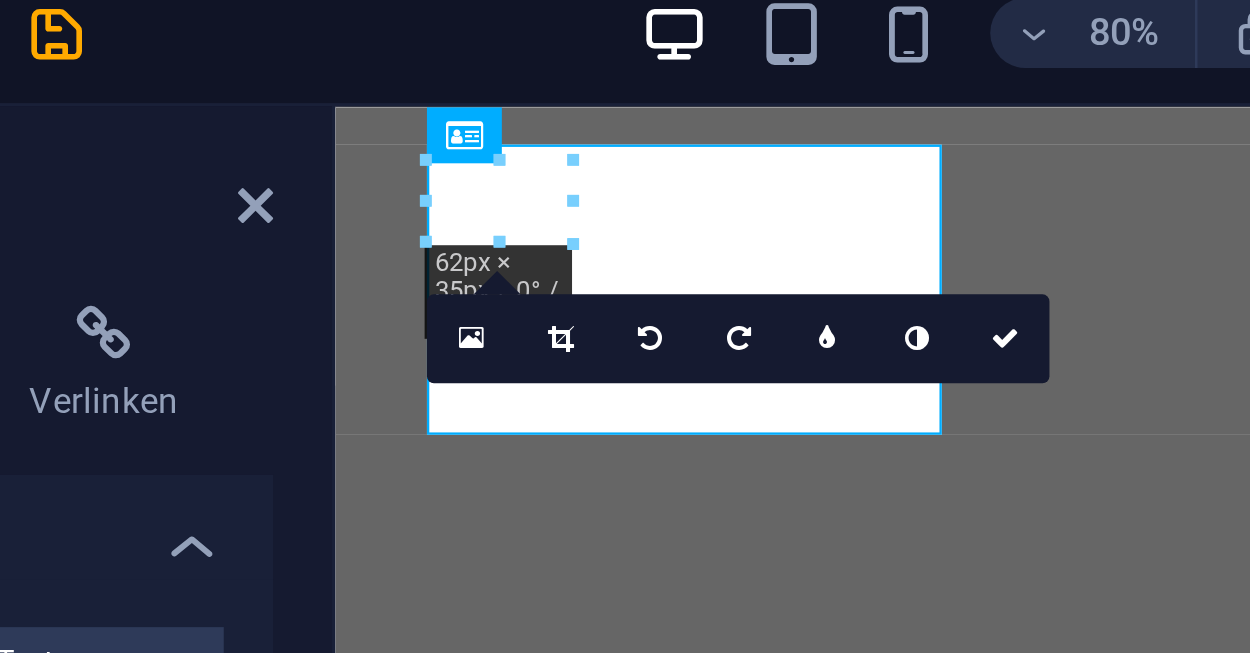 type on "62" 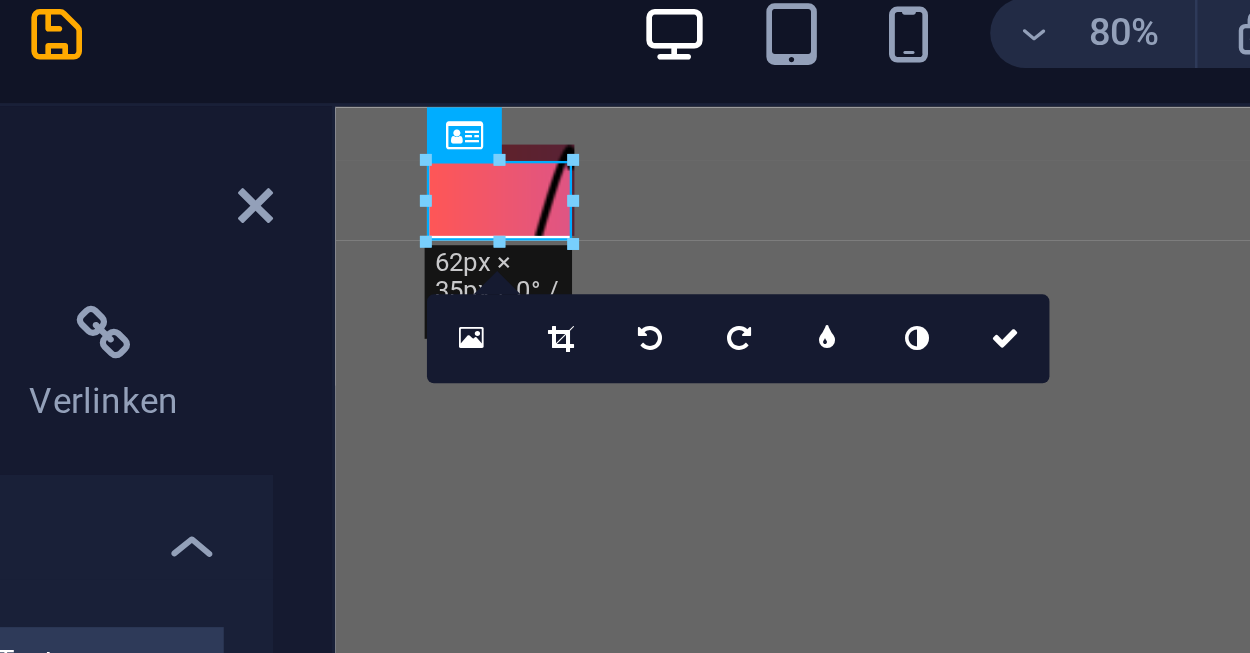 click on "Home About Service Contact" at bounding box center (846, 185) 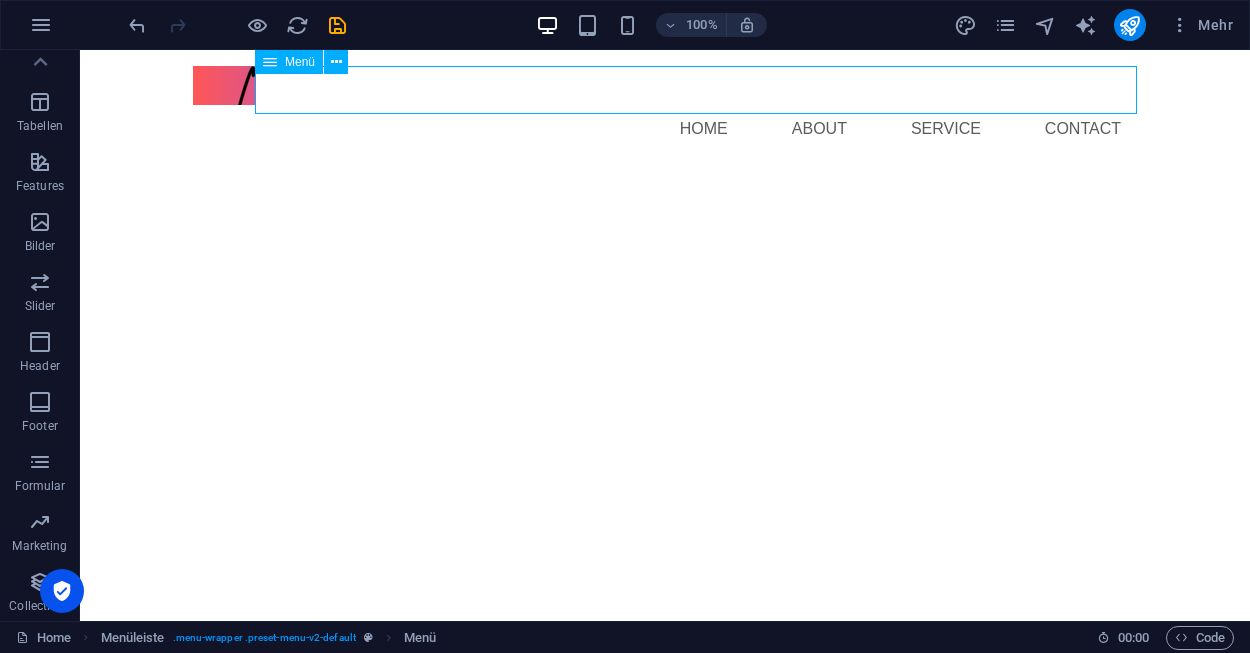 click at bounding box center [137, 25] 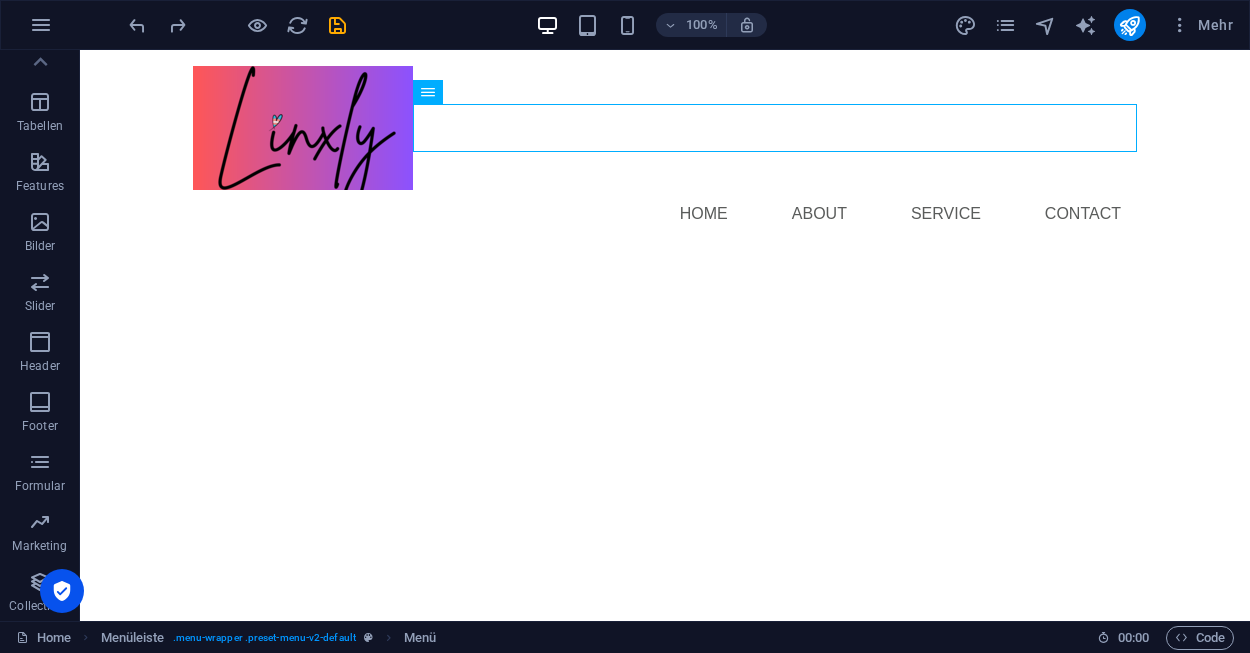 click at bounding box center (665, 128) 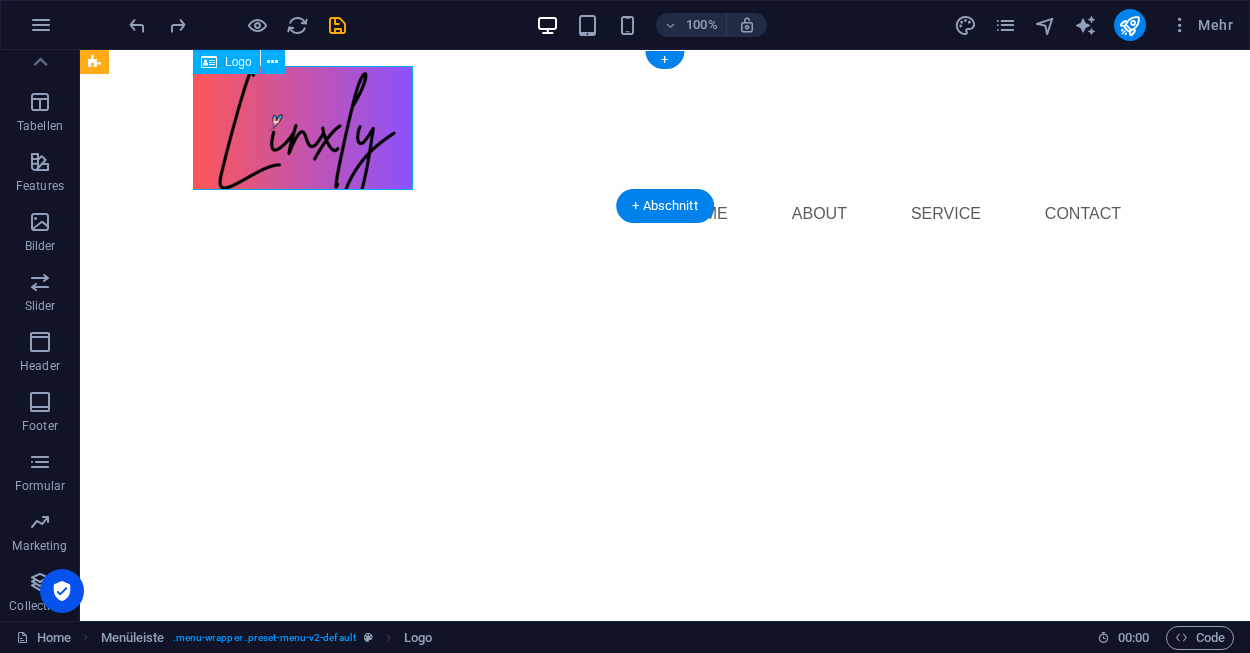 click at bounding box center (665, 128) 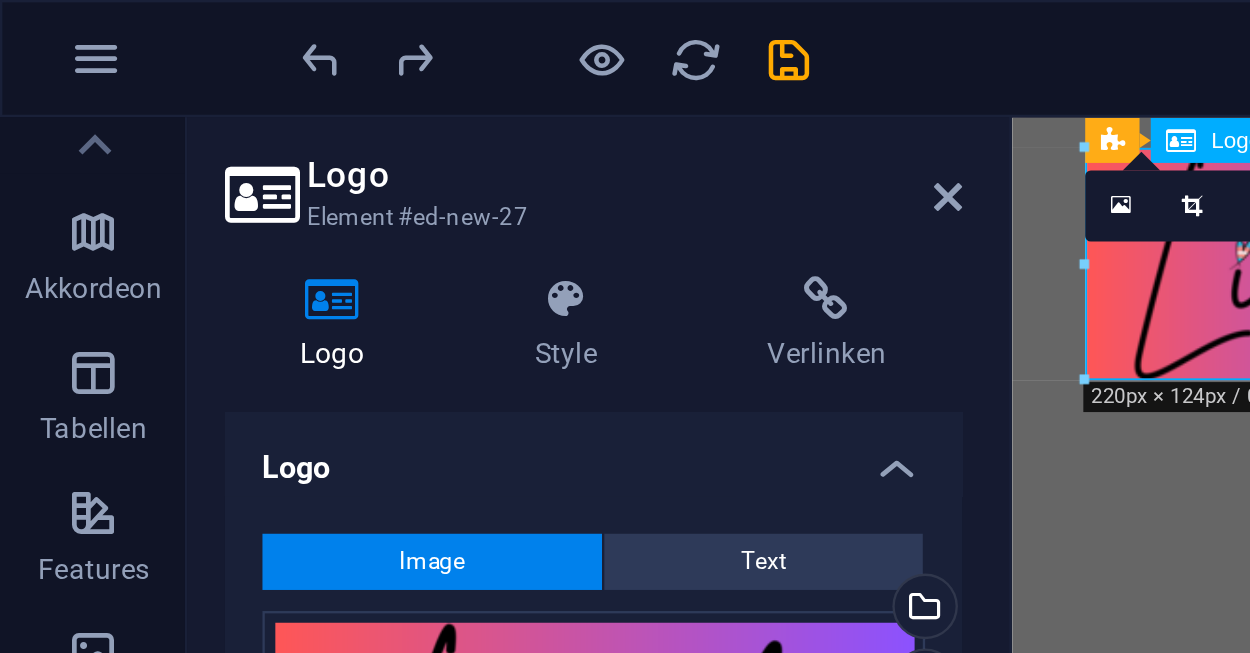 scroll, scrollTop: 328, scrollLeft: 0, axis: vertical 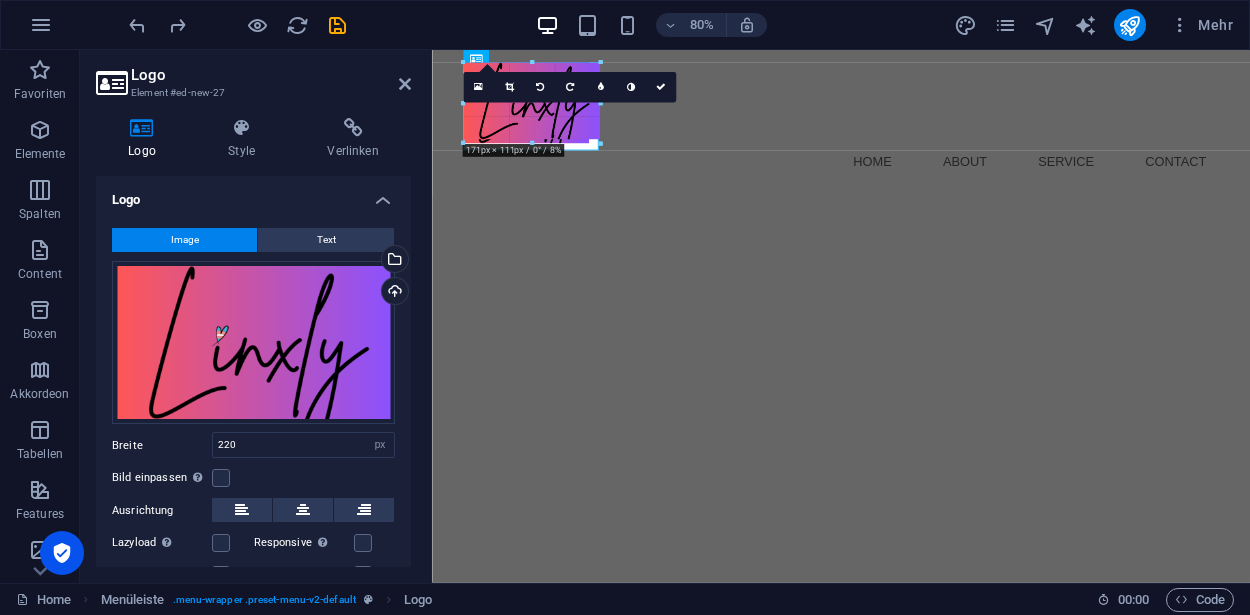 drag, startPoint x: 641, startPoint y: 162, endPoint x: 577, endPoint y: 102, distance: 87.72685 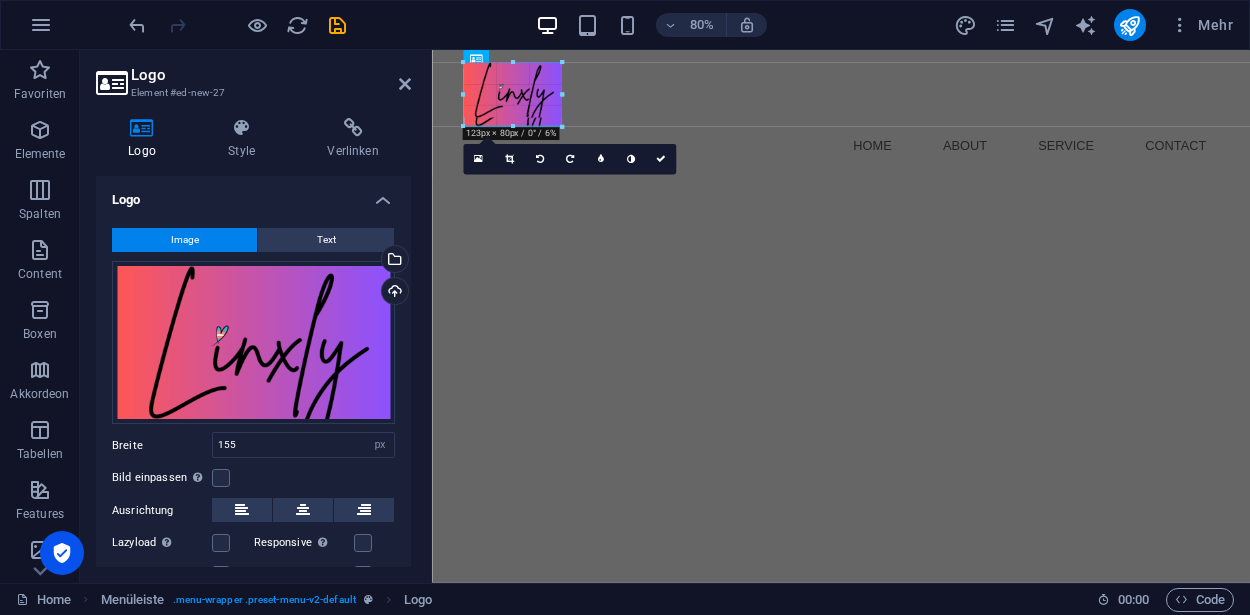 drag, startPoint x: 588, startPoint y: 135, endPoint x: 555, endPoint y: 90, distance: 55.803226 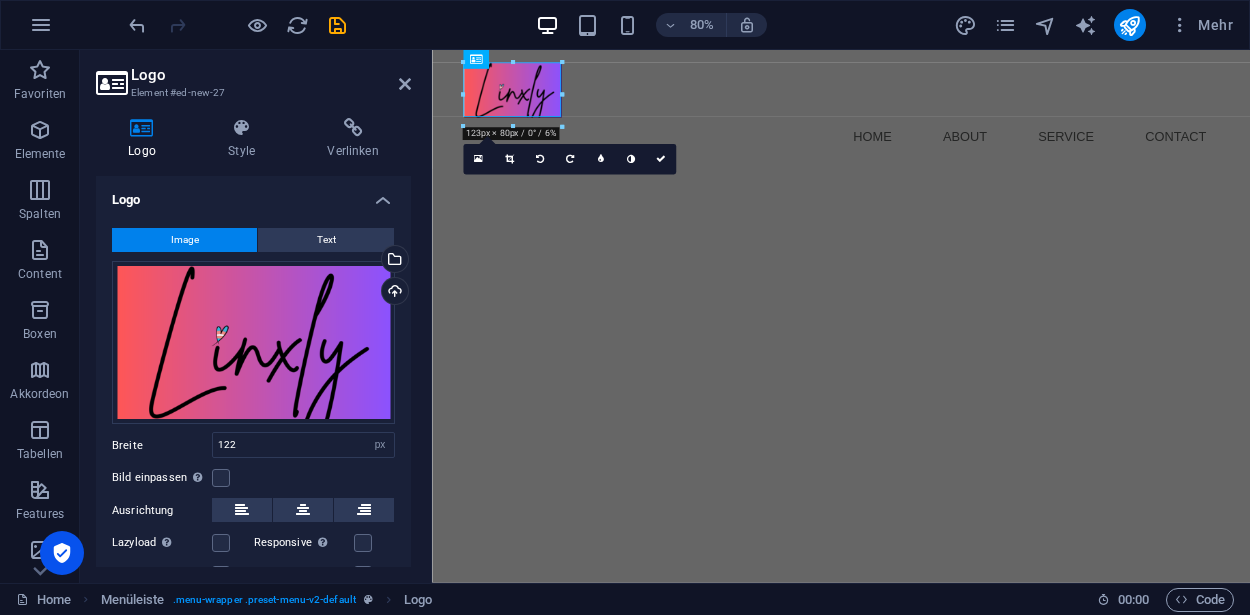 click on "Skip to main content
Menu Home About Service Contact" at bounding box center [943, 124] 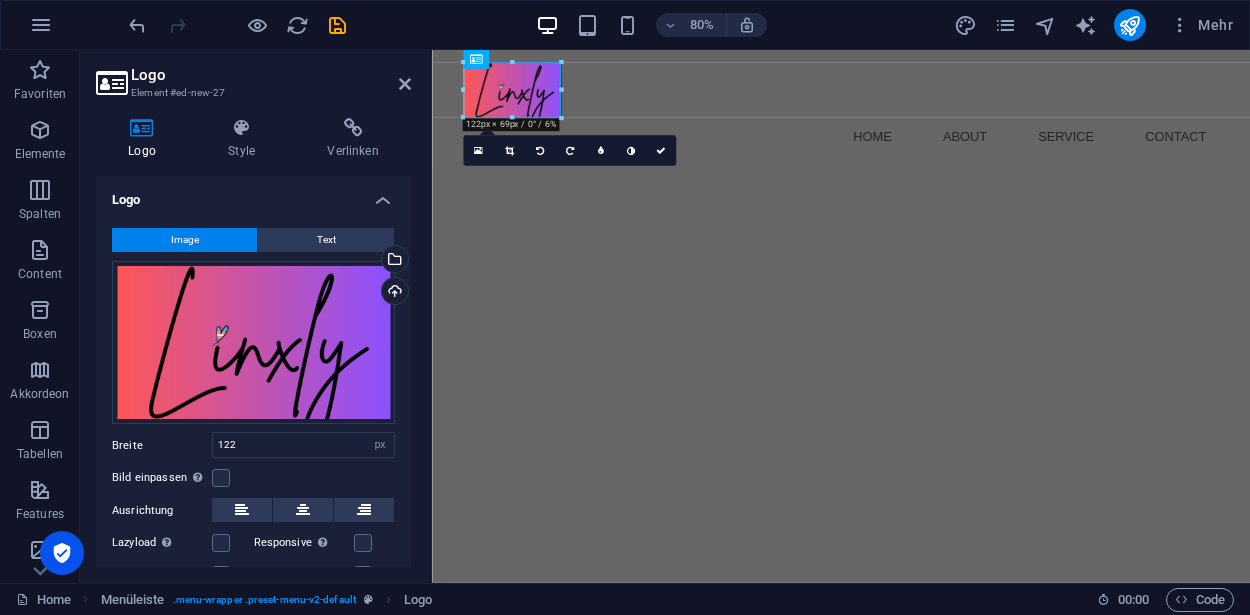 click on "Skip to main content
Menu Home About Service Contact" at bounding box center (943, 124) 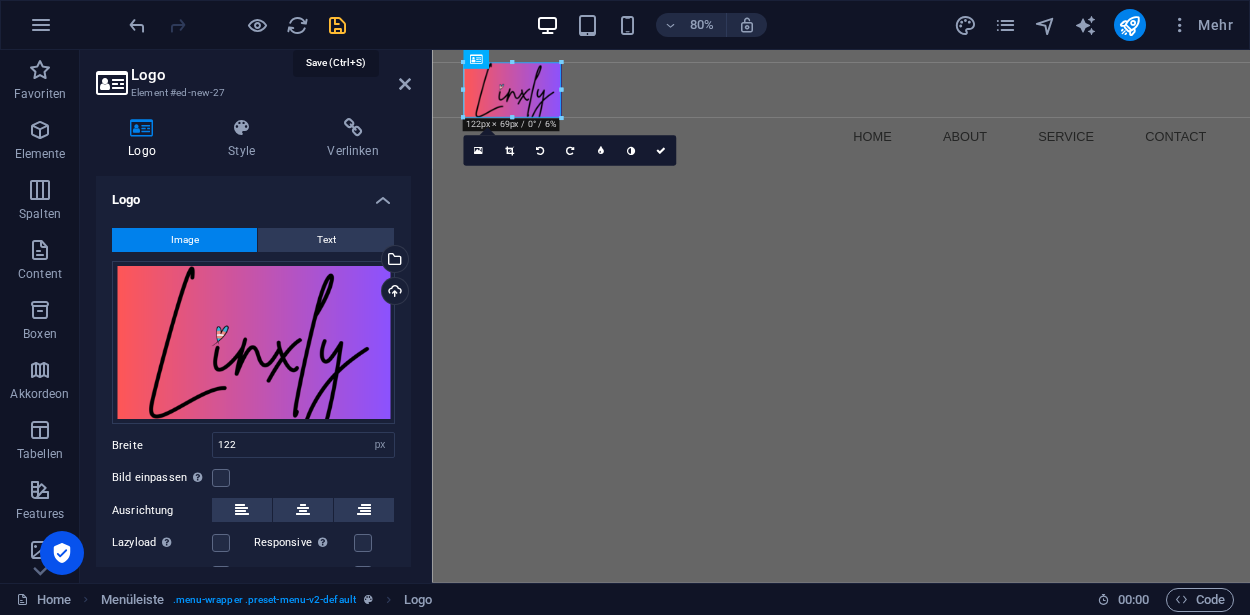 click at bounding box center (337, 25) 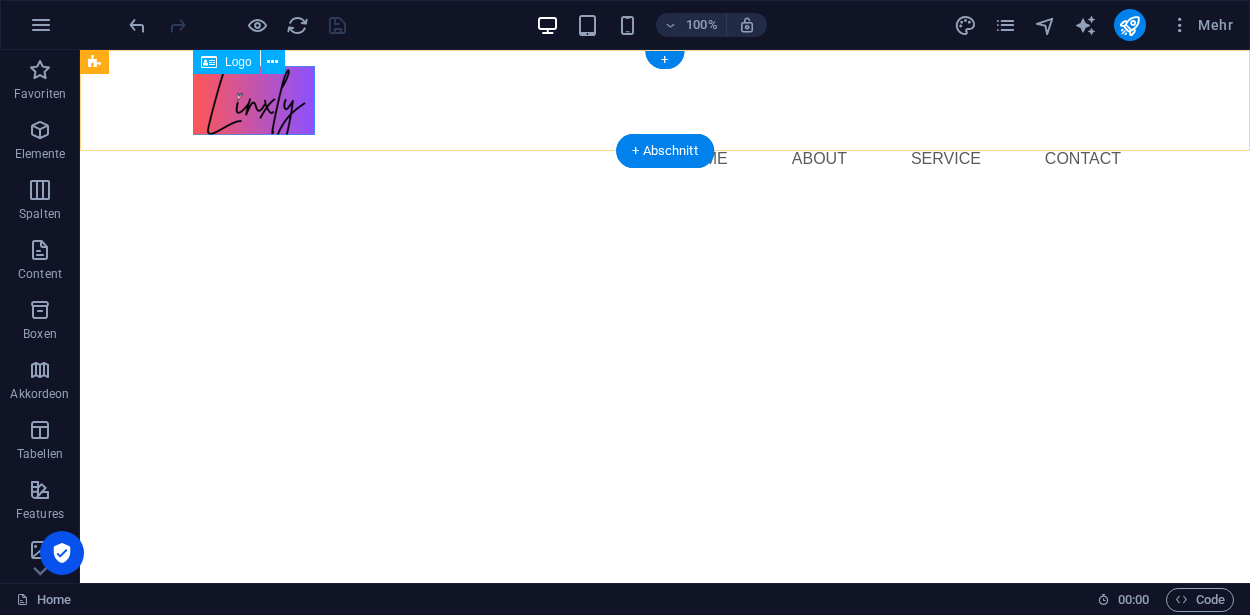 click at bounding box center [665, 100] 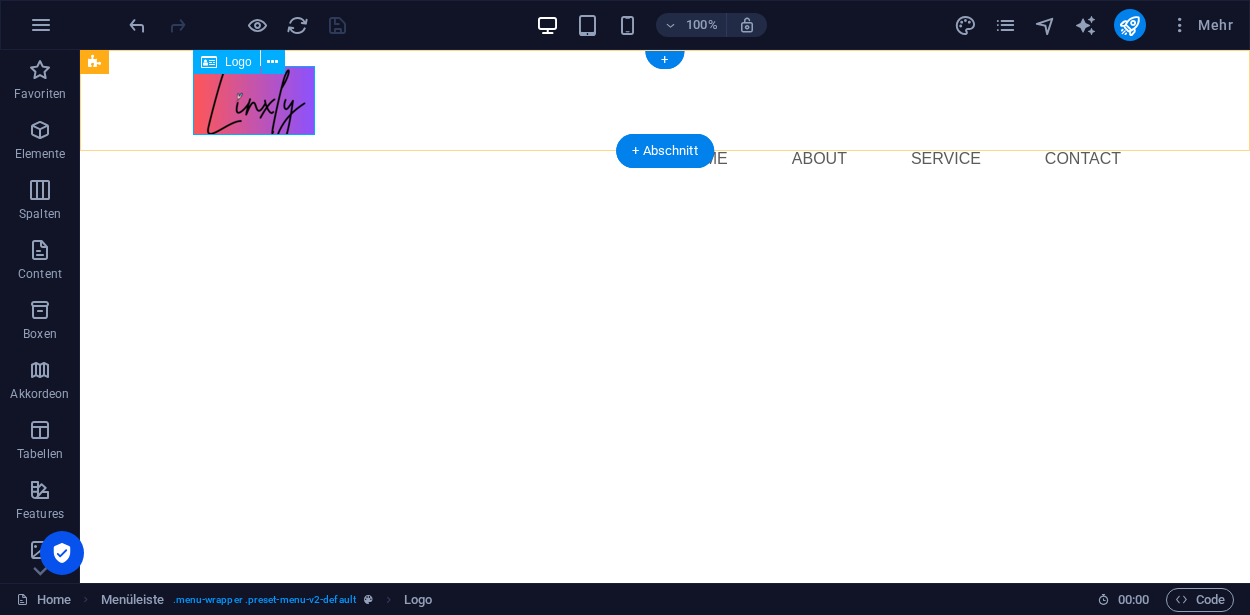 click at bounding box center (665, 100) 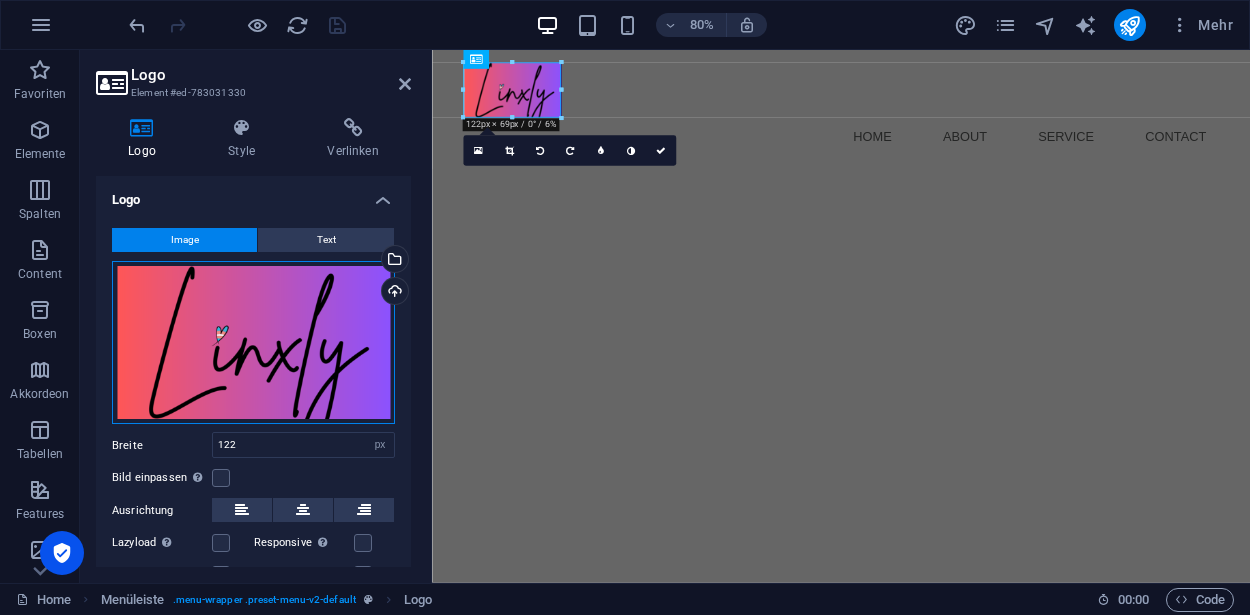 click on "Ziehe Dateien zum Hochladen hierher oder  klicke hier, um aus Dateien oder kostenlosen Stockfotos & -videos zu wählen" at bounding box center (253, 343) 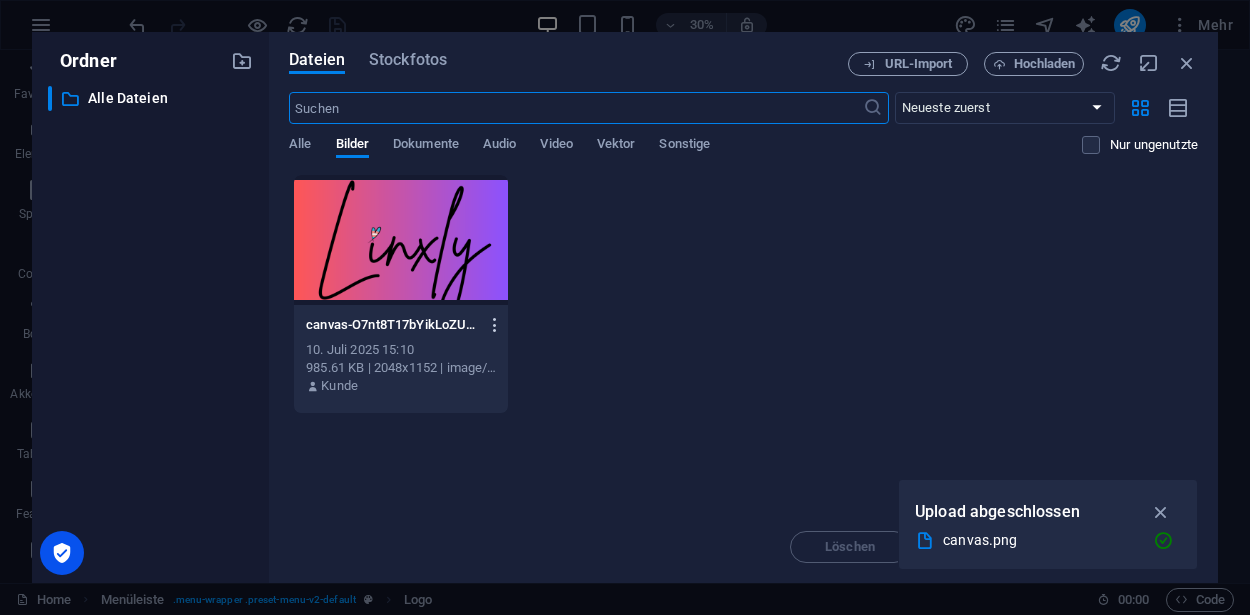 click at bounding box center [495, 325] 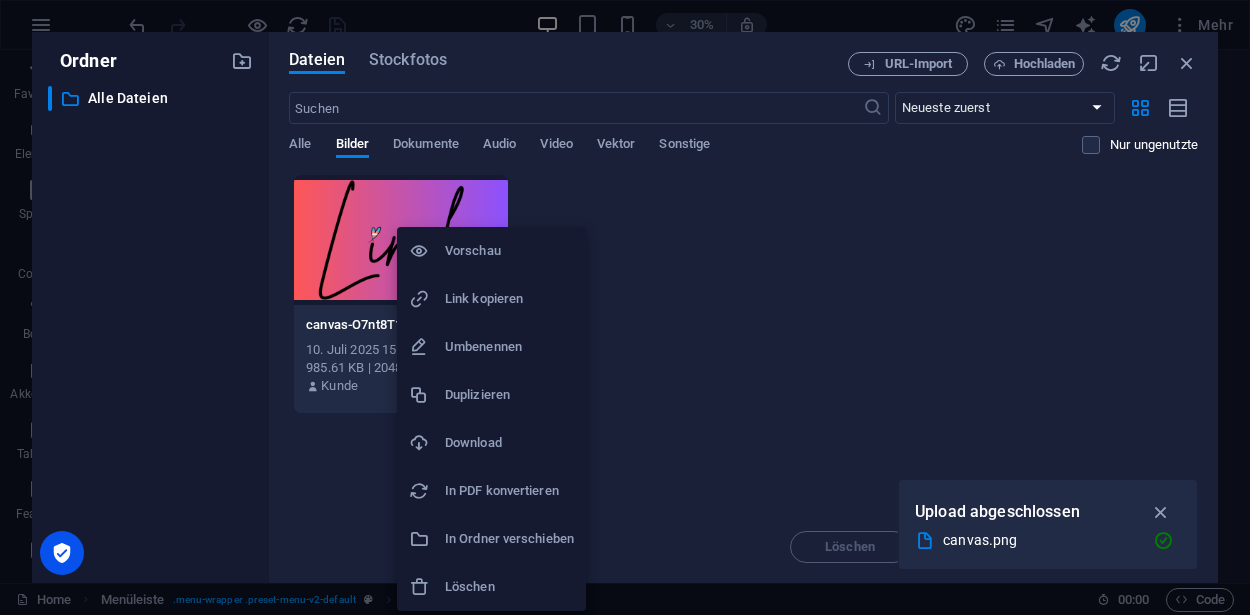 click on "Löschen" at bounding box center (491, 587) 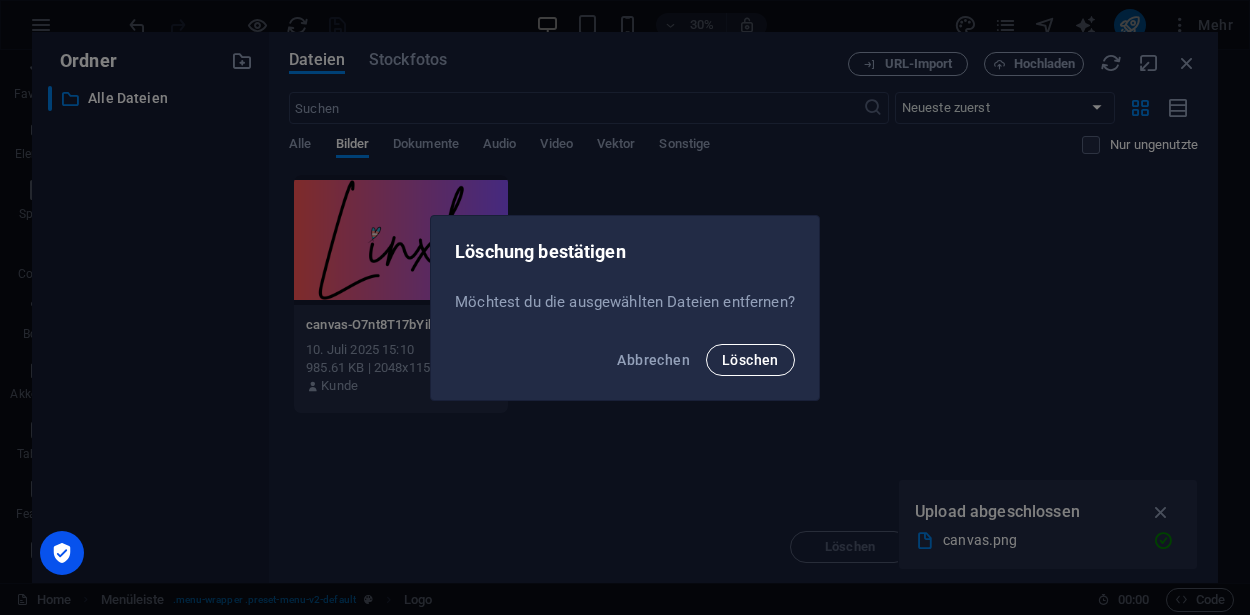 click on "Löschen" at bounding box center (750, 360) 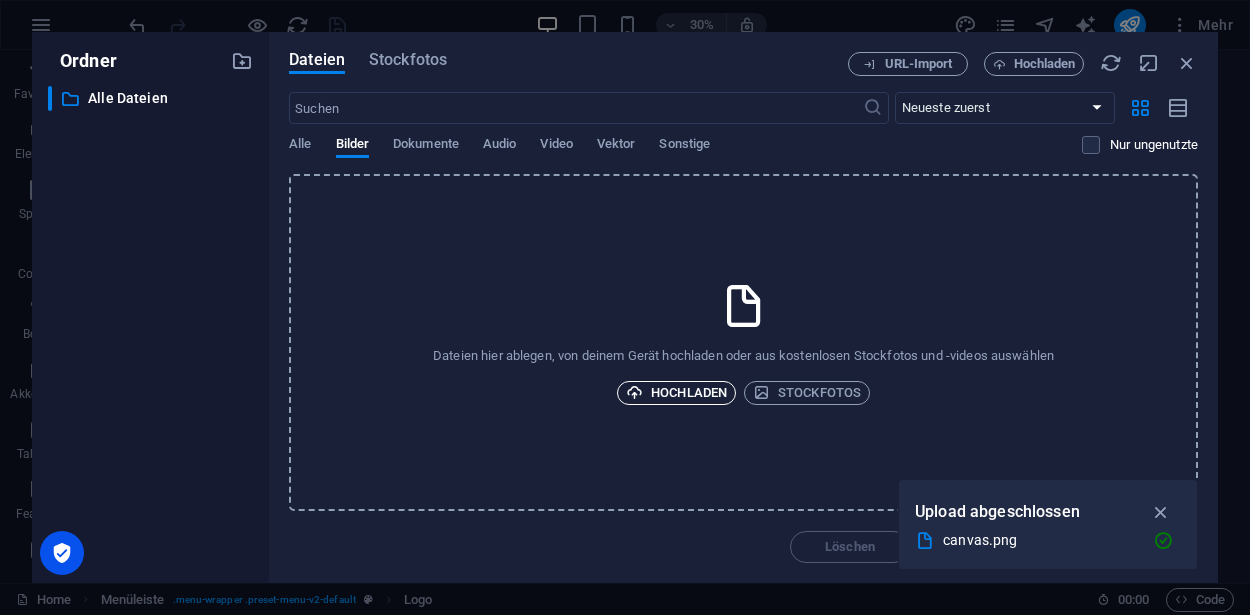 click on "Hochladen" at bounding box center [676, 393] 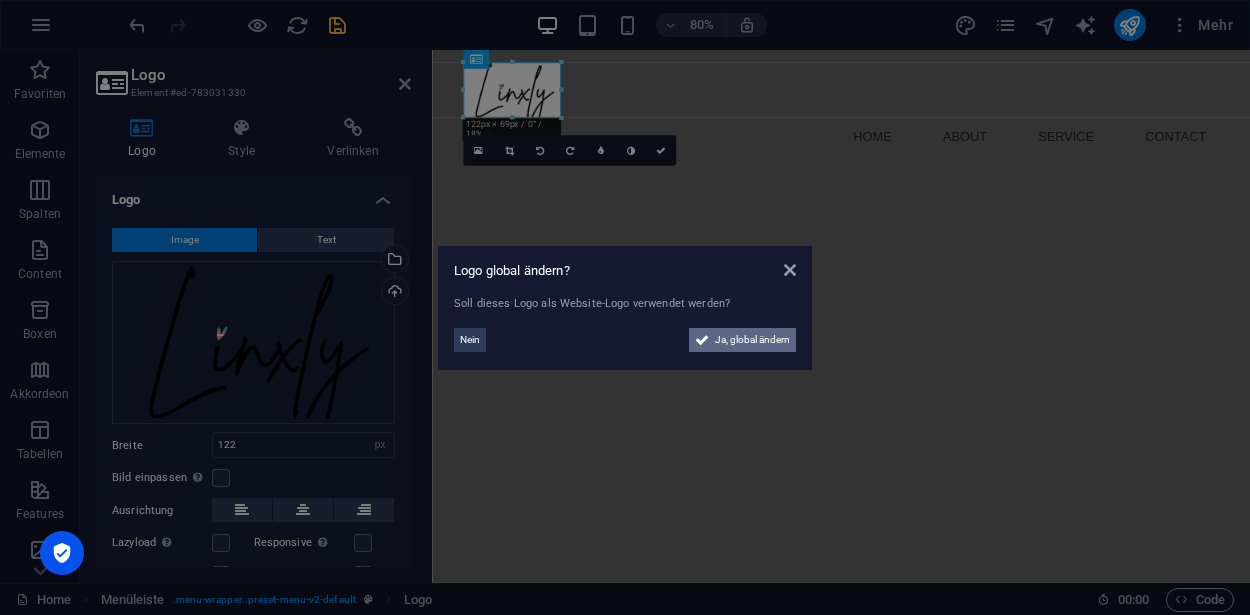click on "Ja, global ändern" at bounding box center (752, 340) 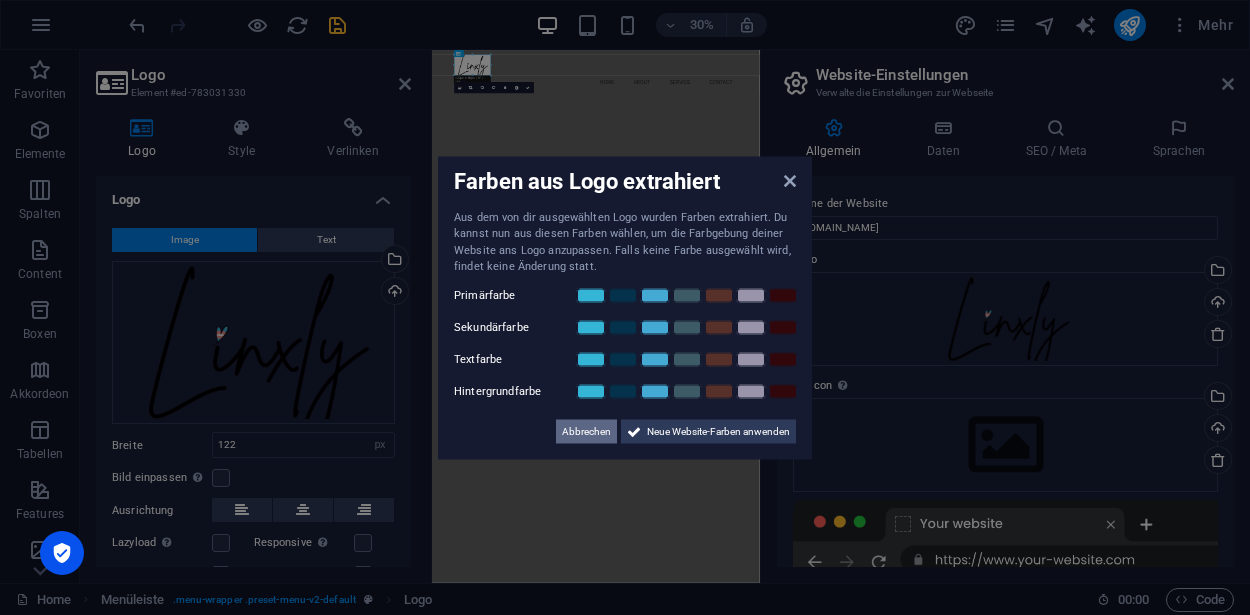 click on "Abbrechen" at bounding box center (586, 431) 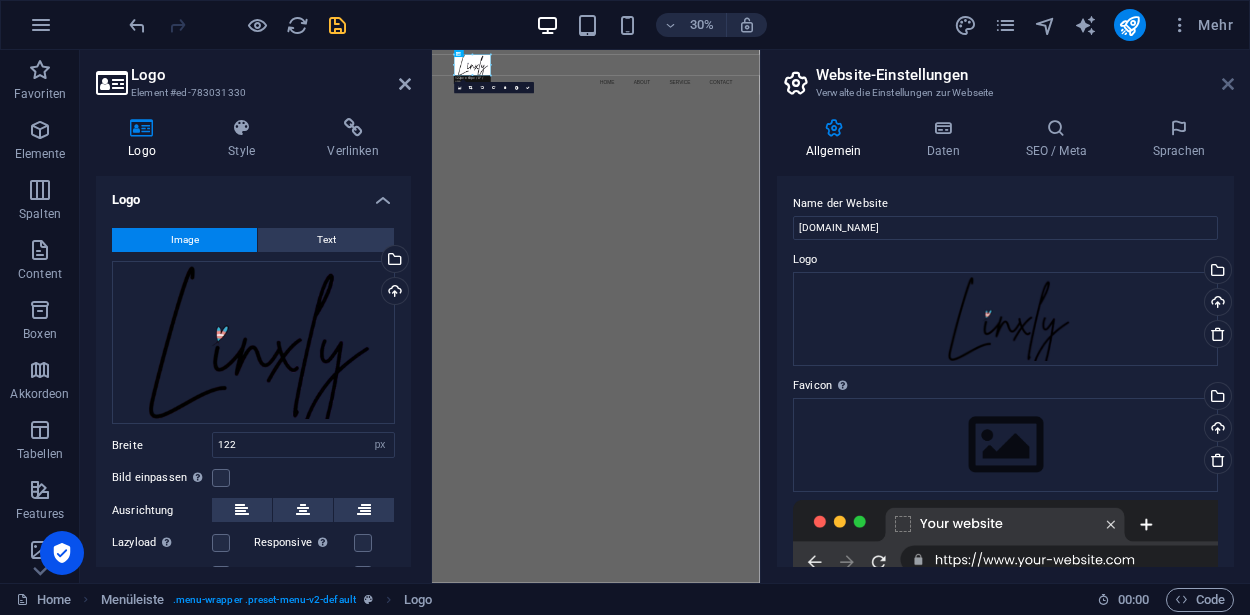 click at bounding box center [1228, 84] 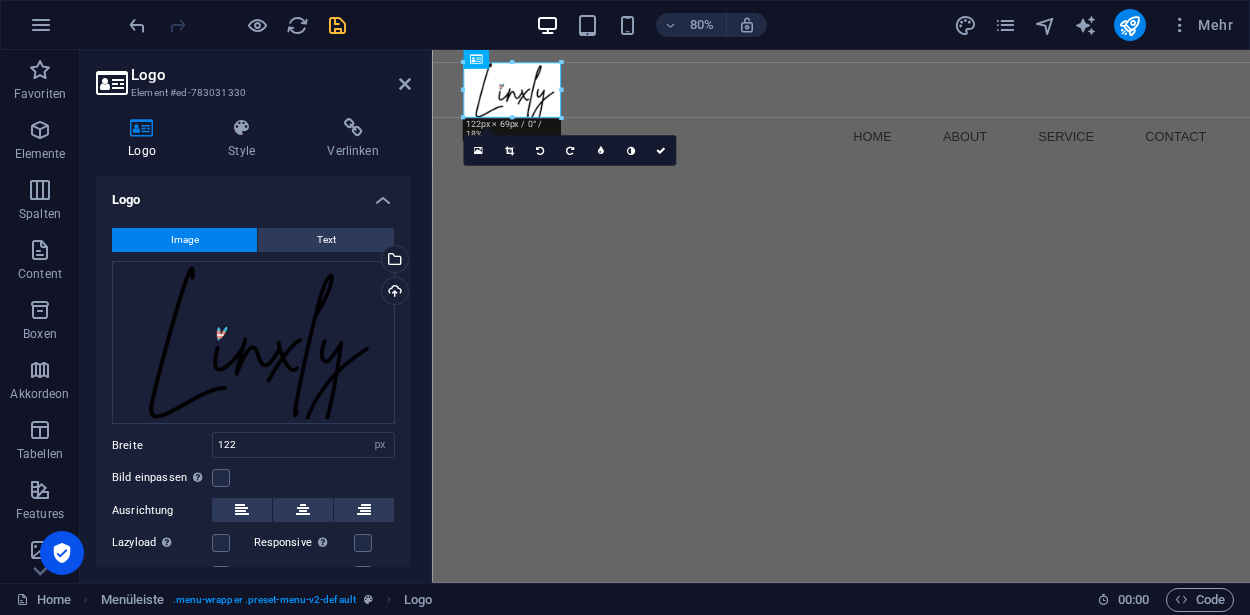 click on "Skip to main content
Menu Home About Service Contact" at bounding box center (943, 124) 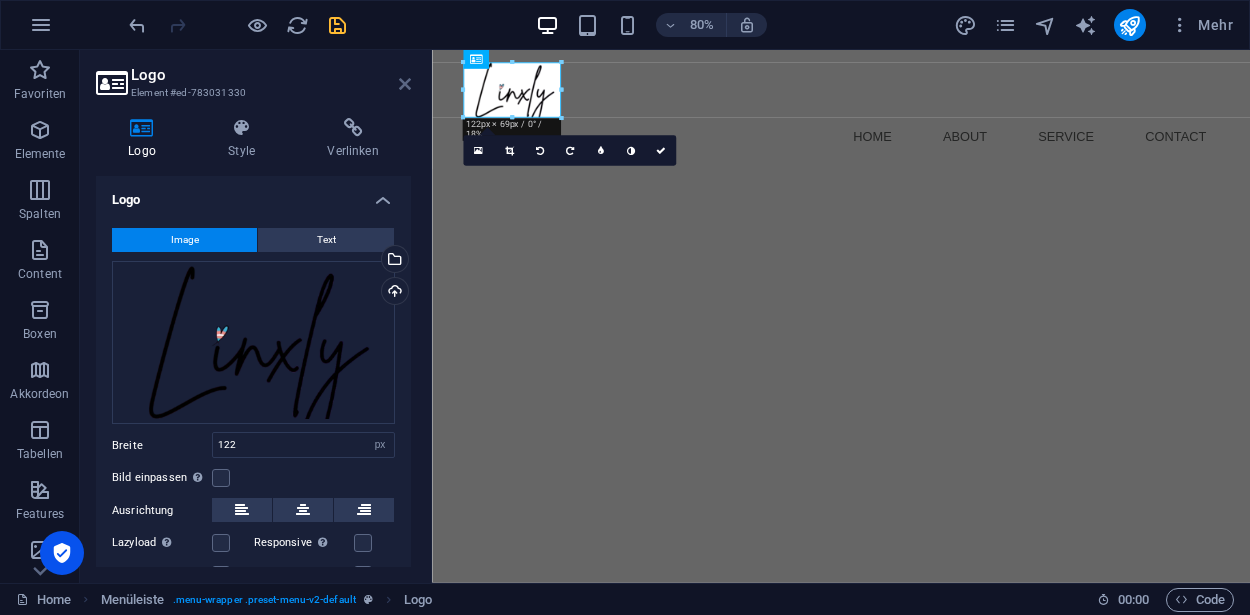click at bounding box center (405, 84) 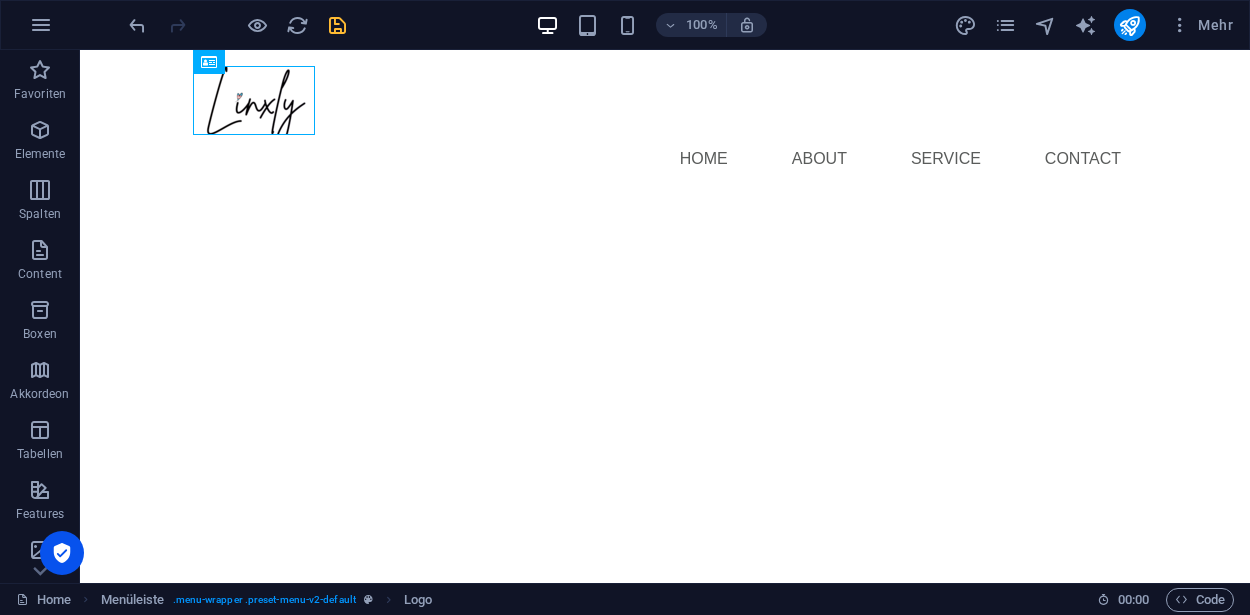 click on "Skip to main content
Menu Home About Service Contact" at bounding box center [665, 124] 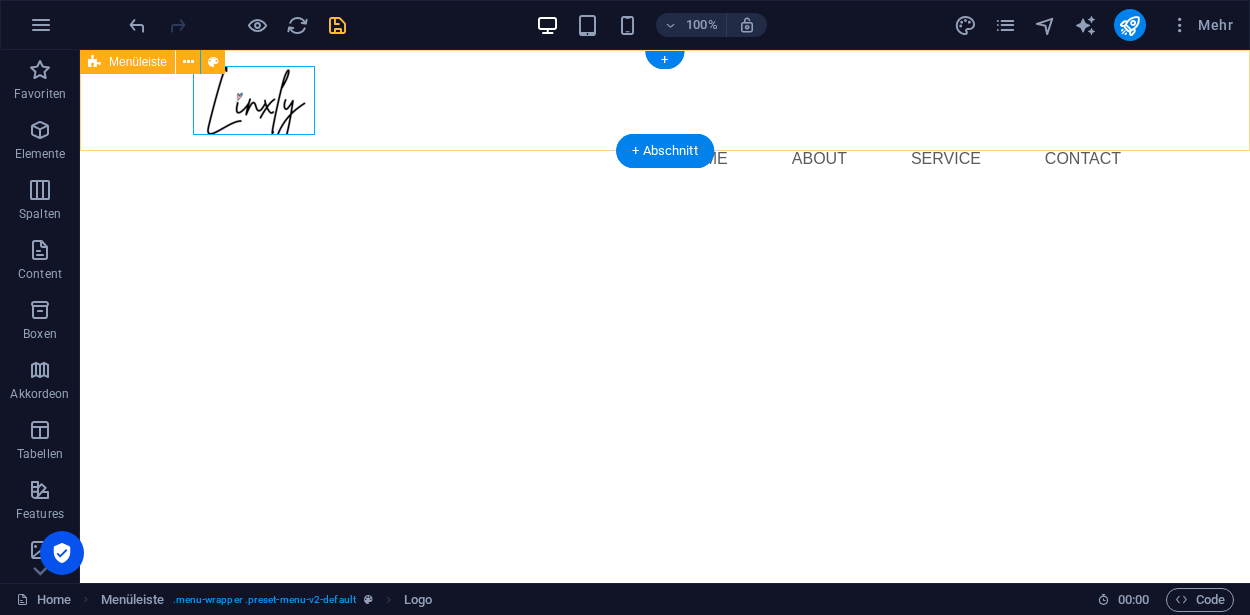 click on "Menu Home About Service Contact" at bounding box center (665, 124) 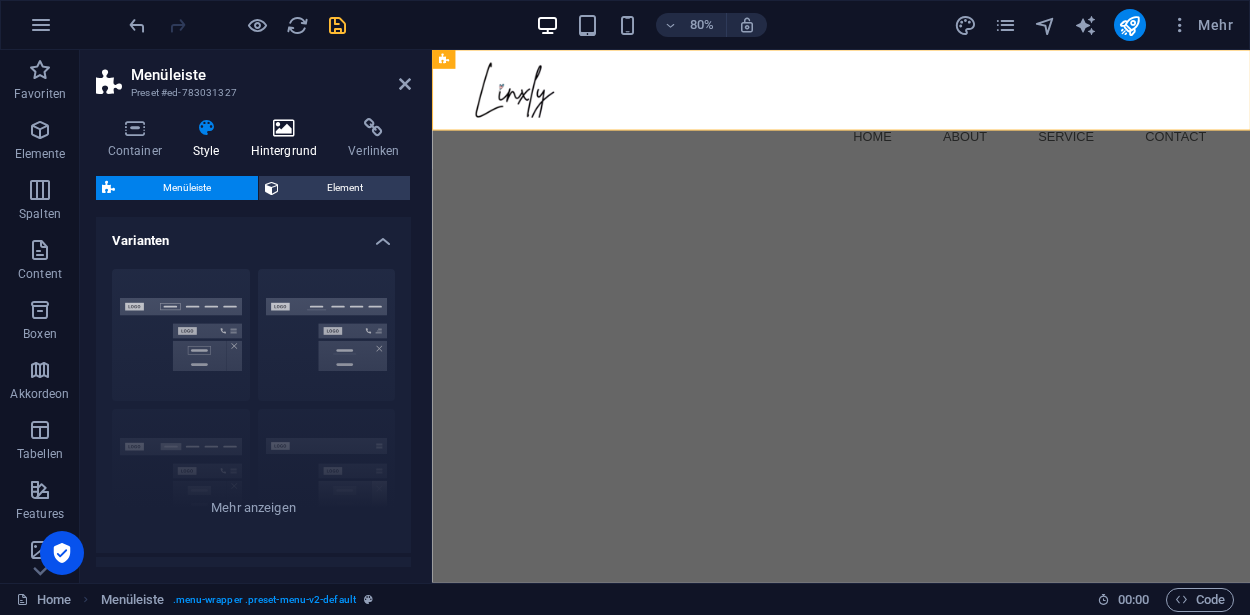 click at bounding box center [284, 128] 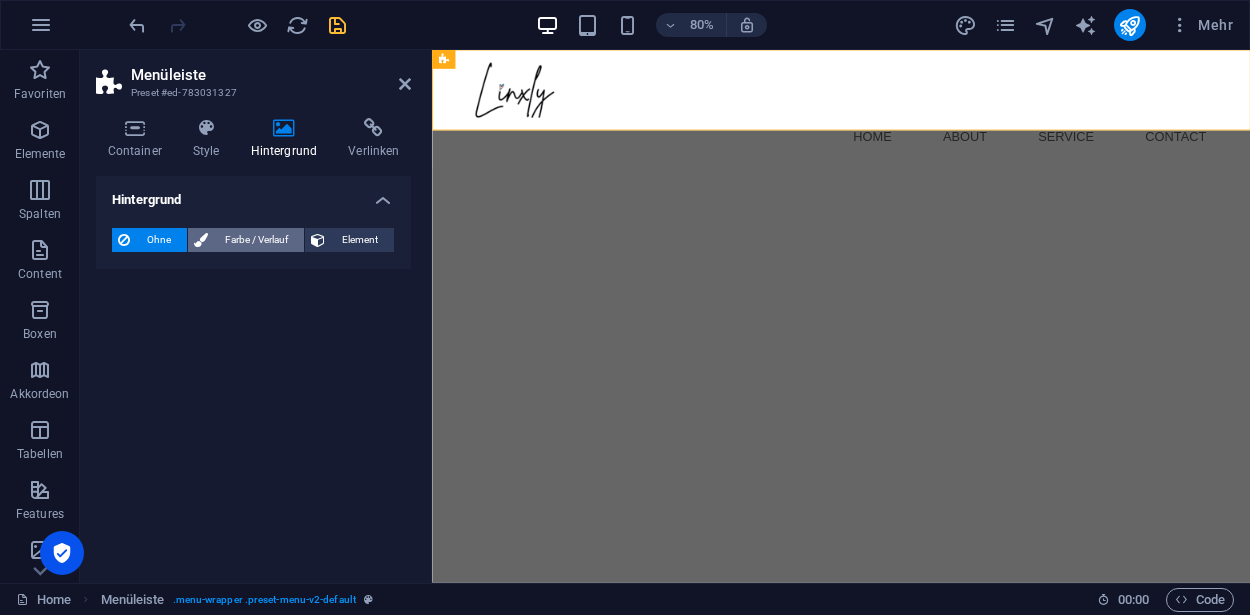 click on "Farbe / Verlauf" at bounding box center (256, 240) 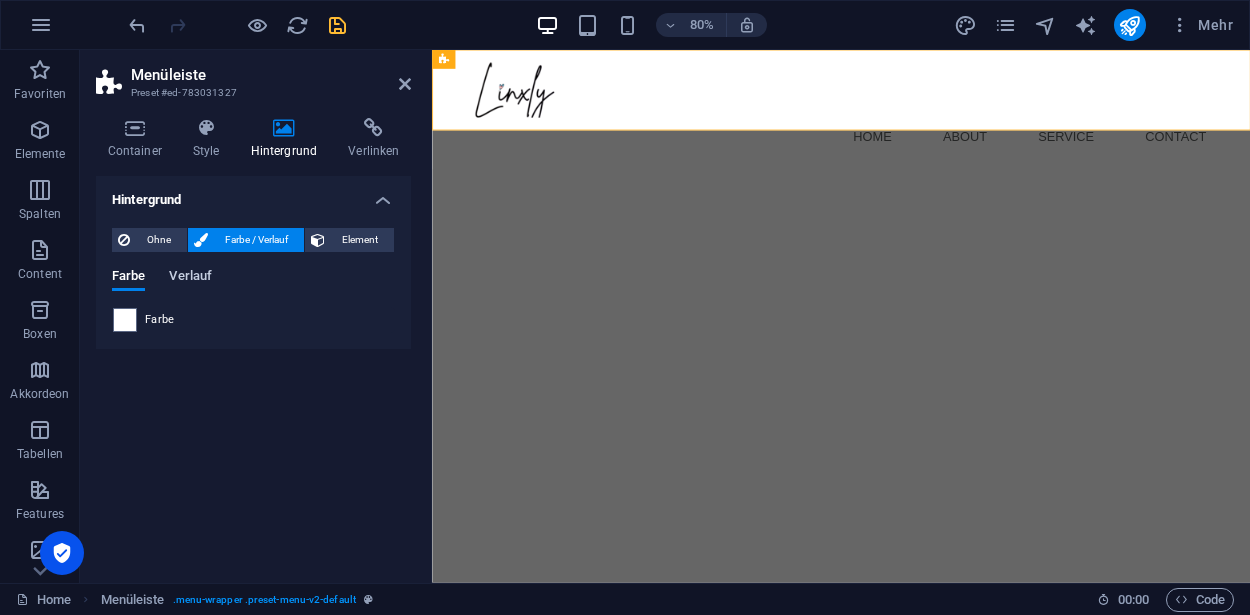 click on "Verlauf" at bounding box center (190, 278) 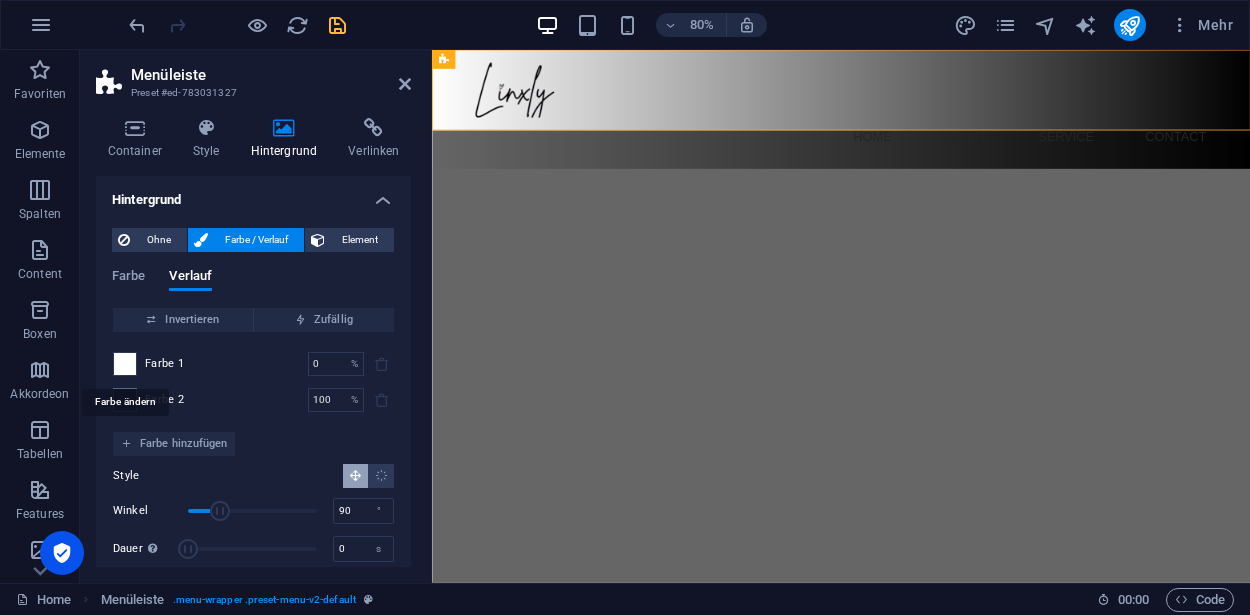click at bounding box center [125, 364] 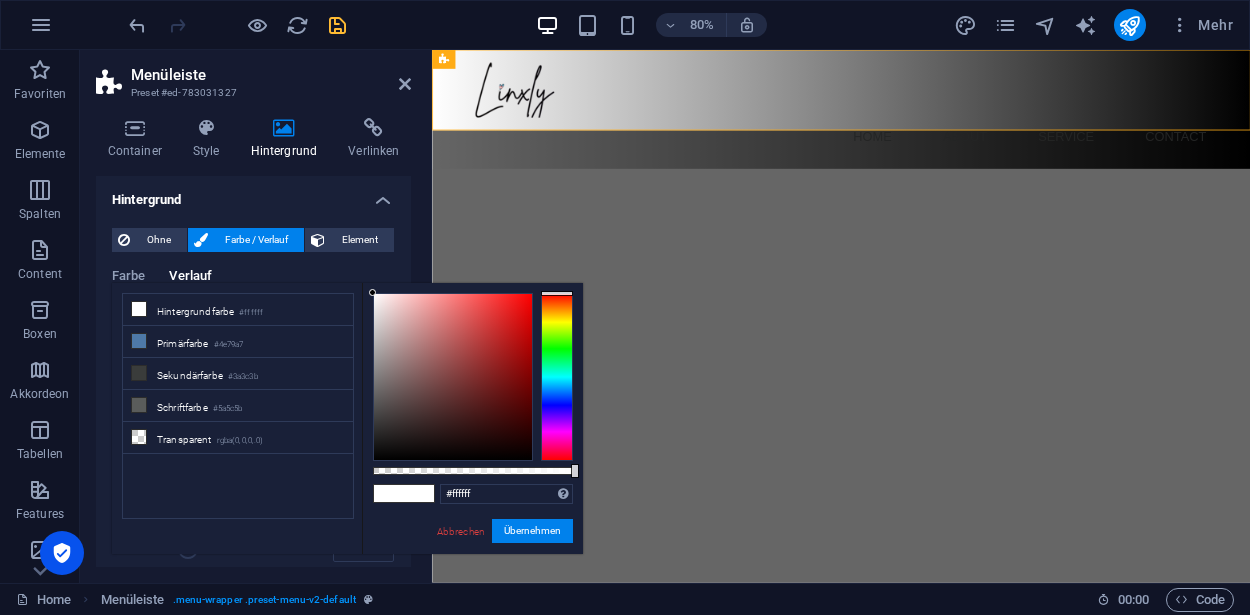click at bounding box center [557, 377] 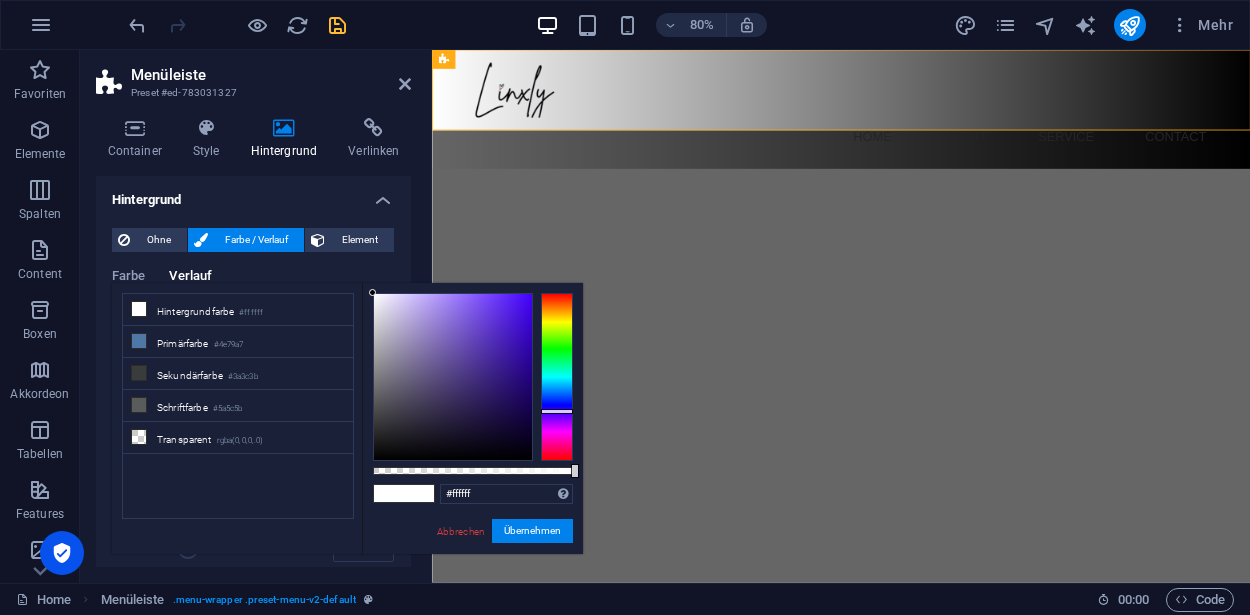 click at bounding box center (453, 377) 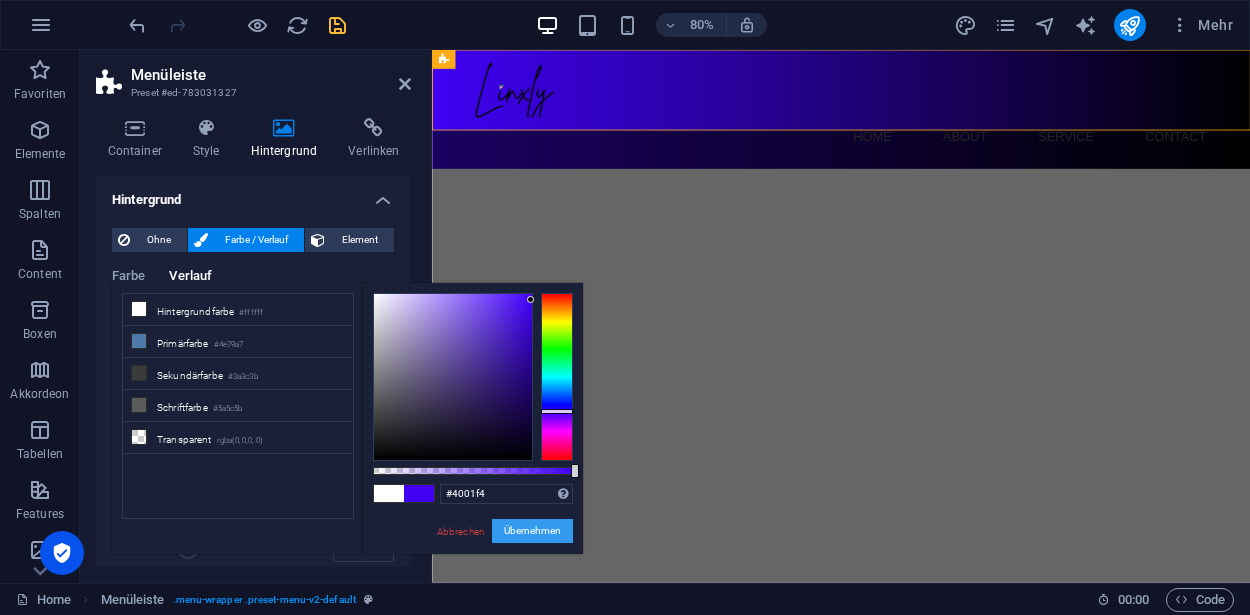 click on "Übernehmen" at bounding box center [532, 531] 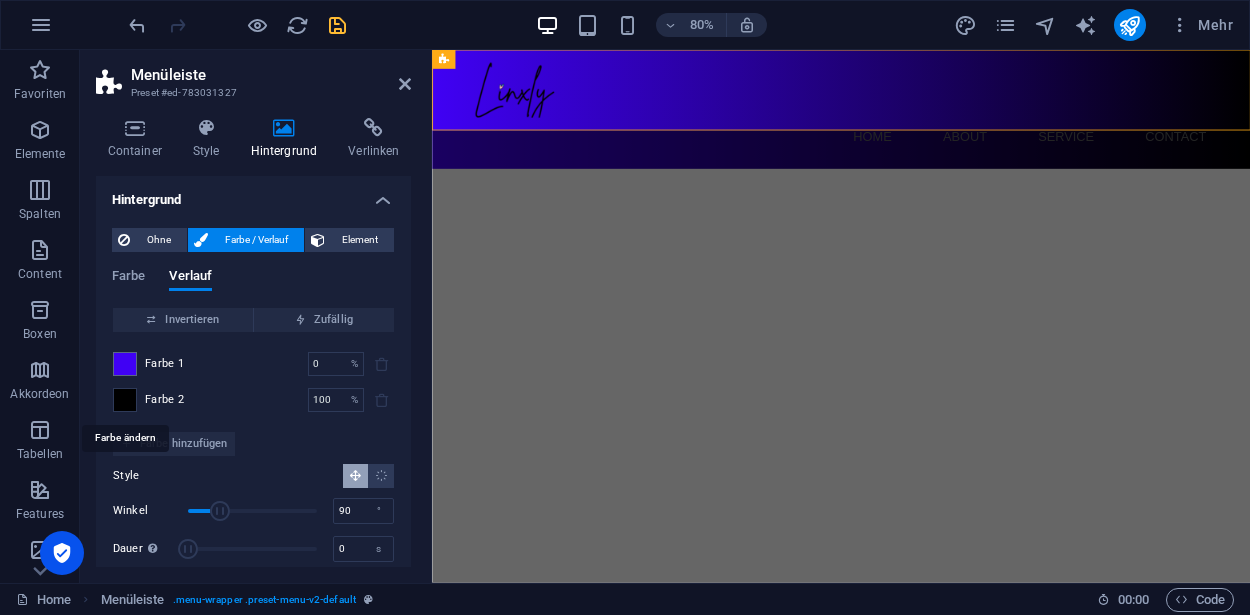 click at bounding box center (125, 400) 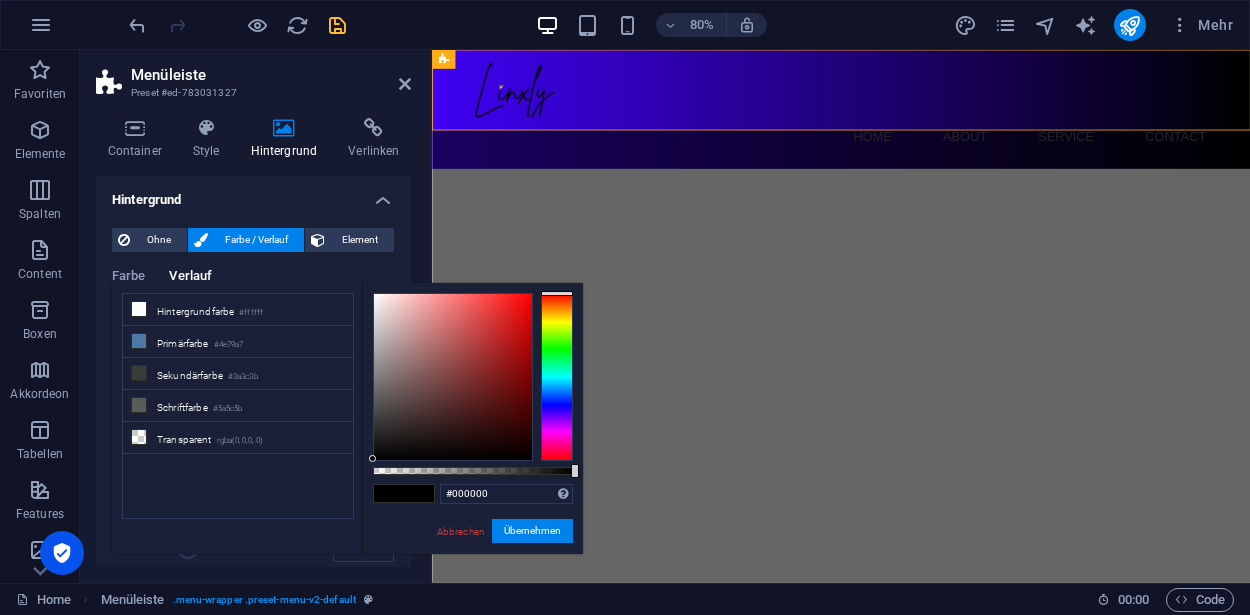 click at bounding box center [557, 377] 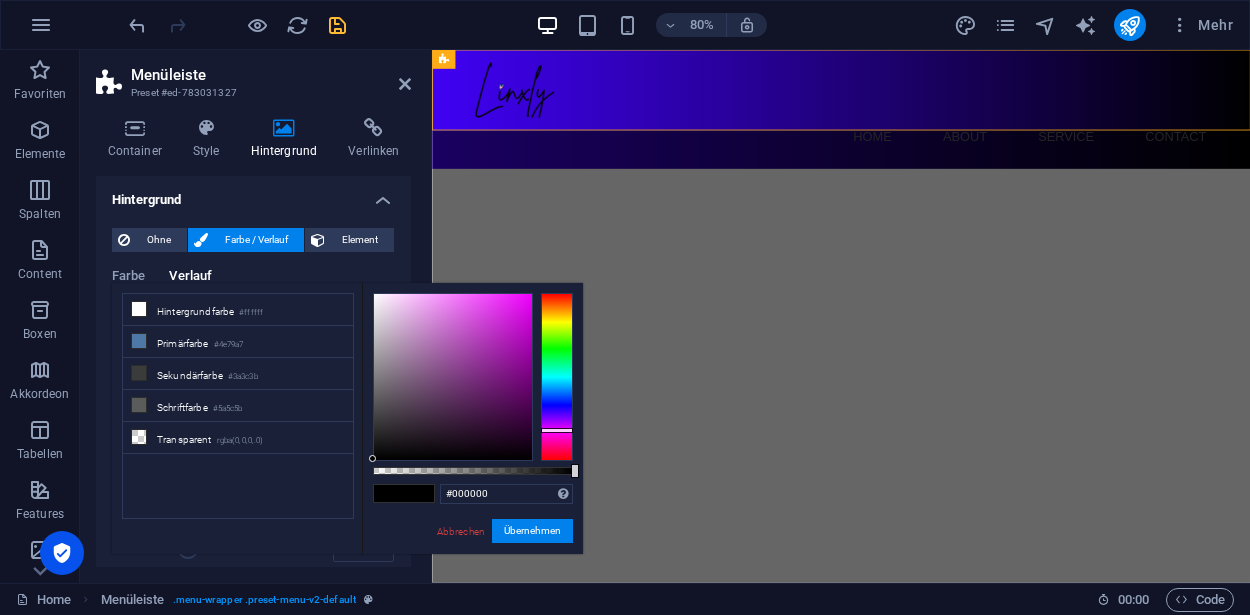 click at bounding box center [453, 377] 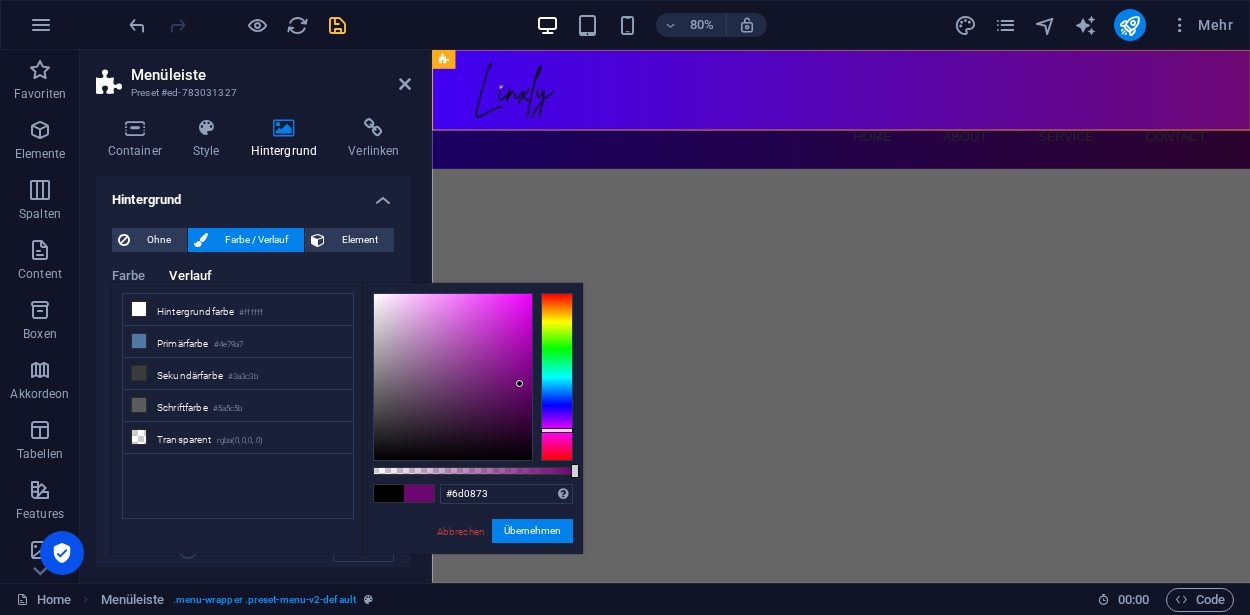 click at bounding box center (453, 377) 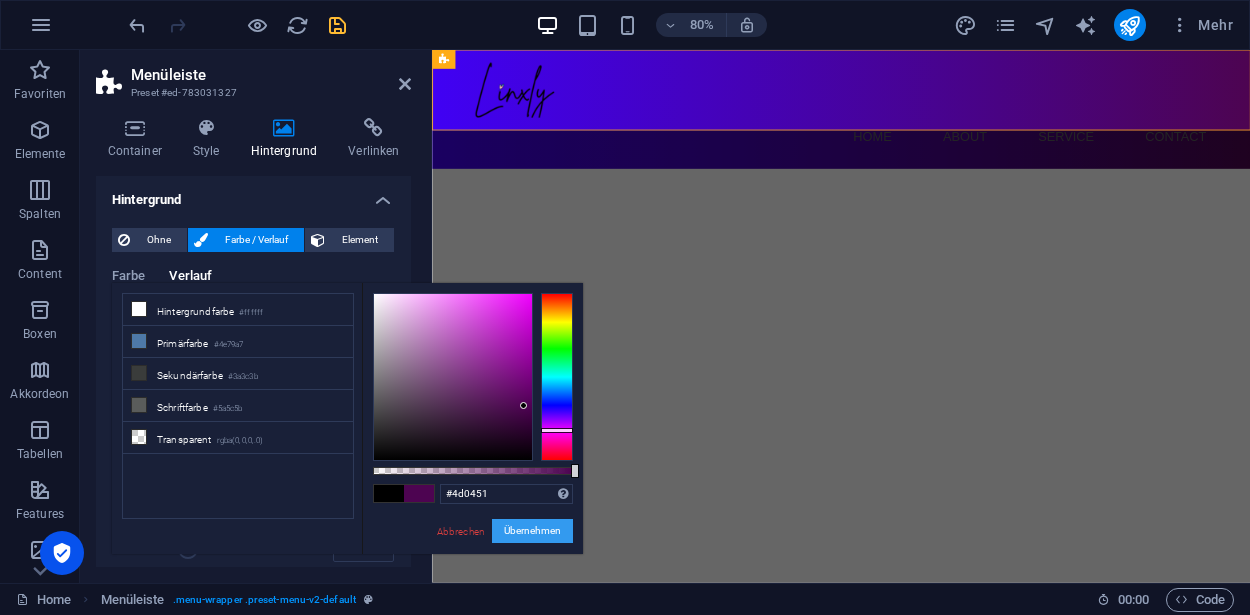 click on "Übernehmen" at bounding box center (532, 531) 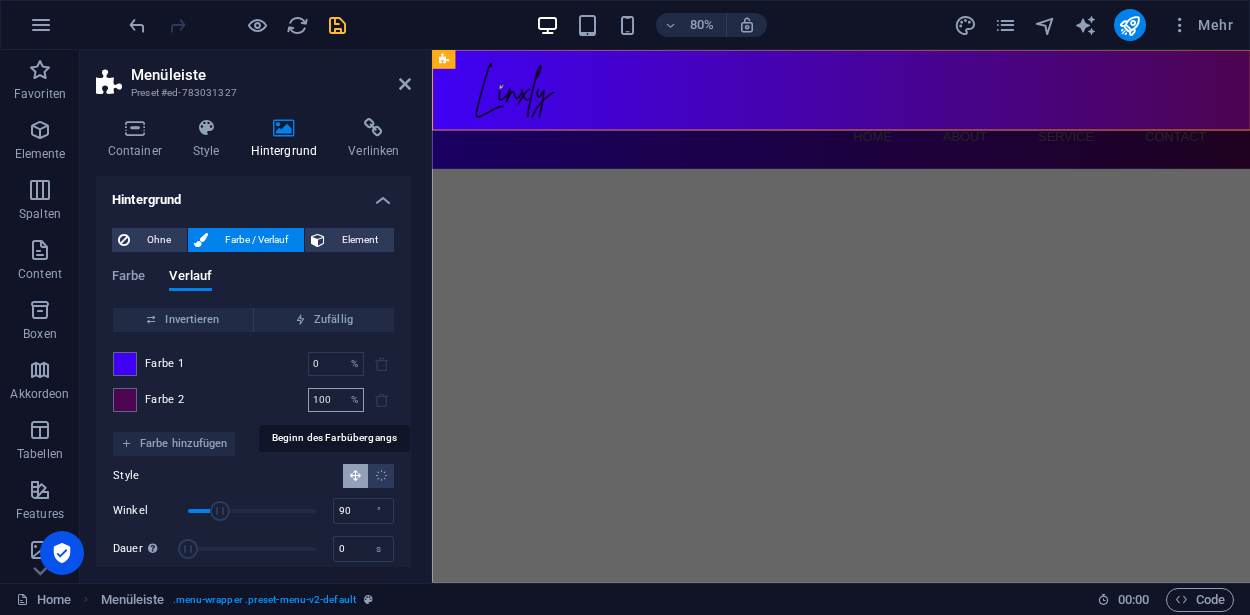 click on "100" at bounding box center (325, 400) 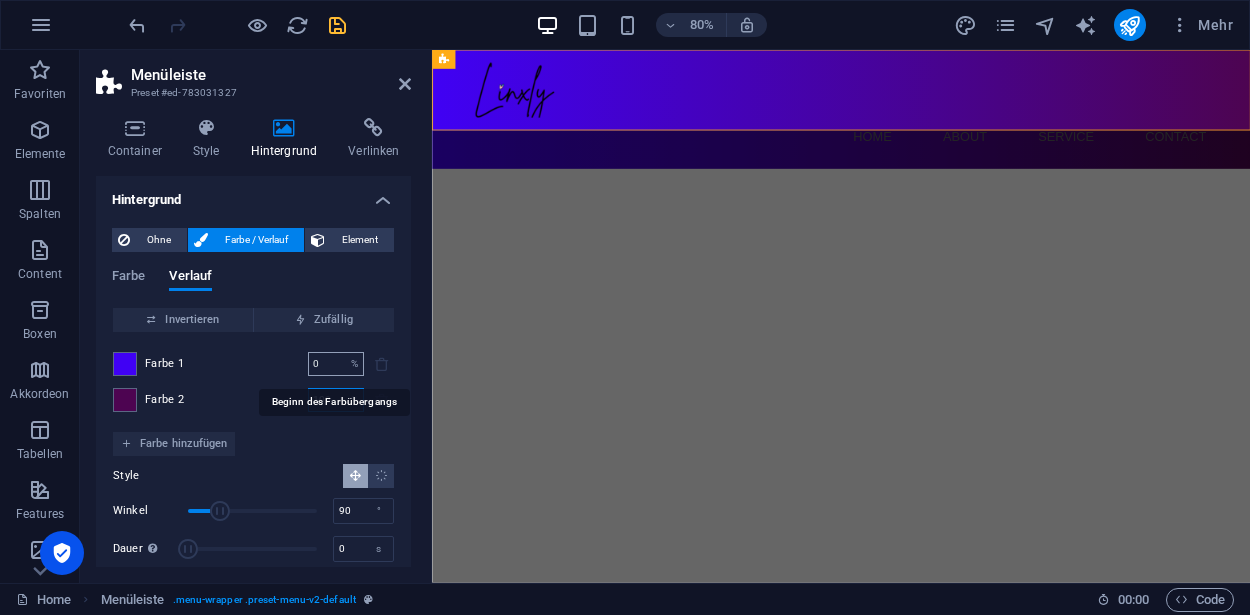 click on "0" at bounding box center [325, 364] 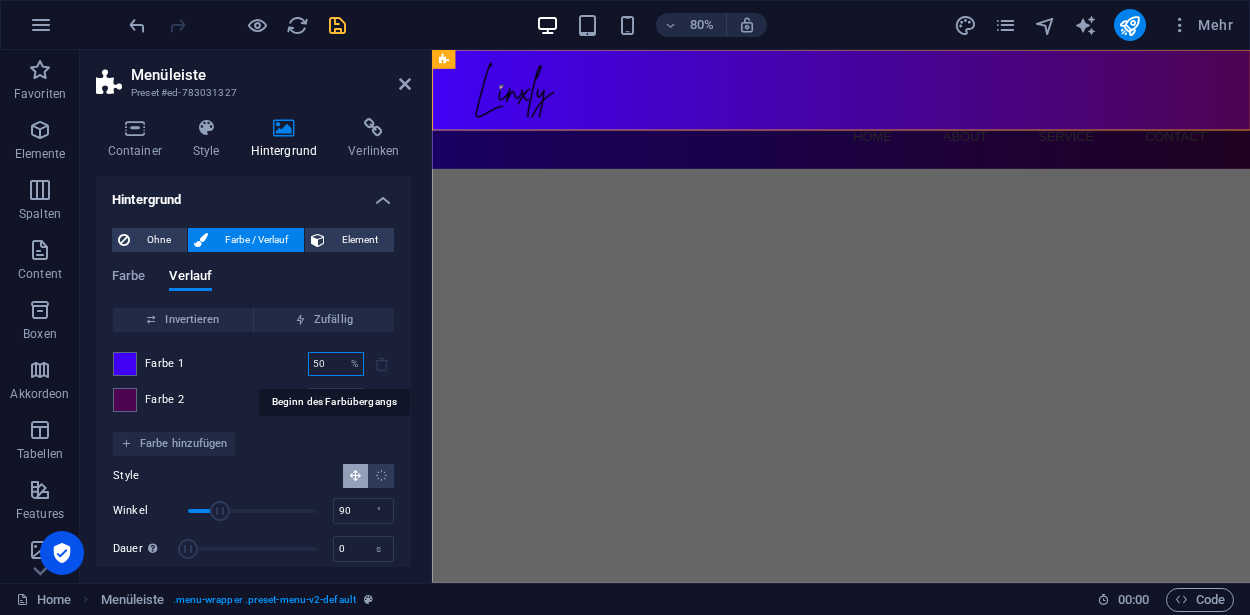 type on "50" 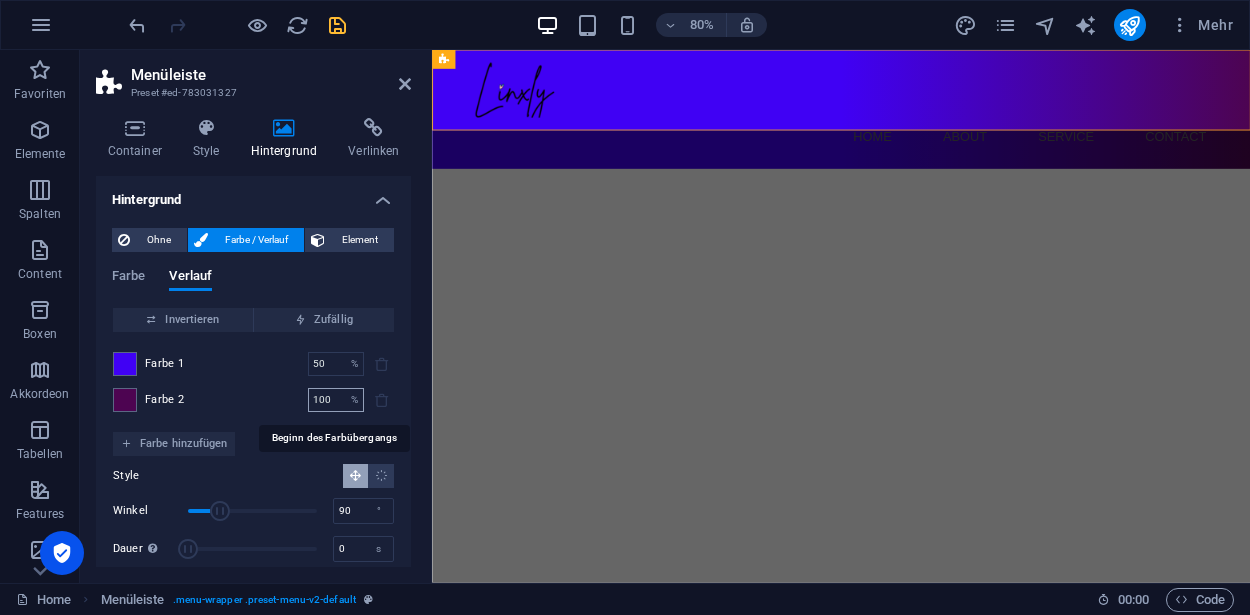 click on "100" at bounding box center (325, 400) 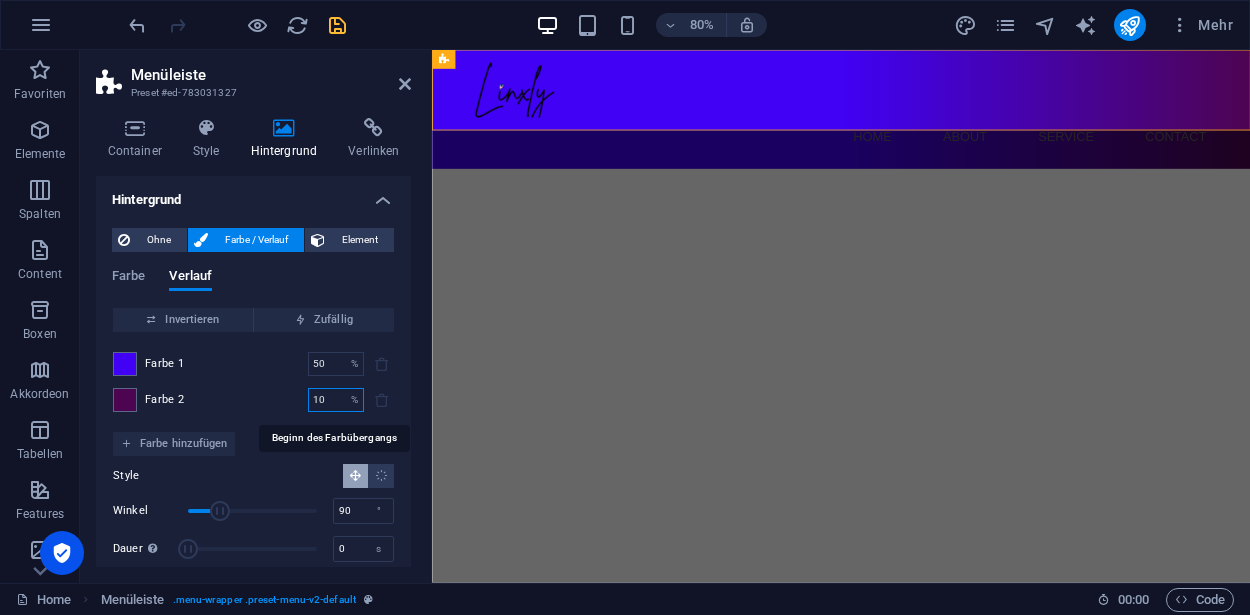 type on "1" 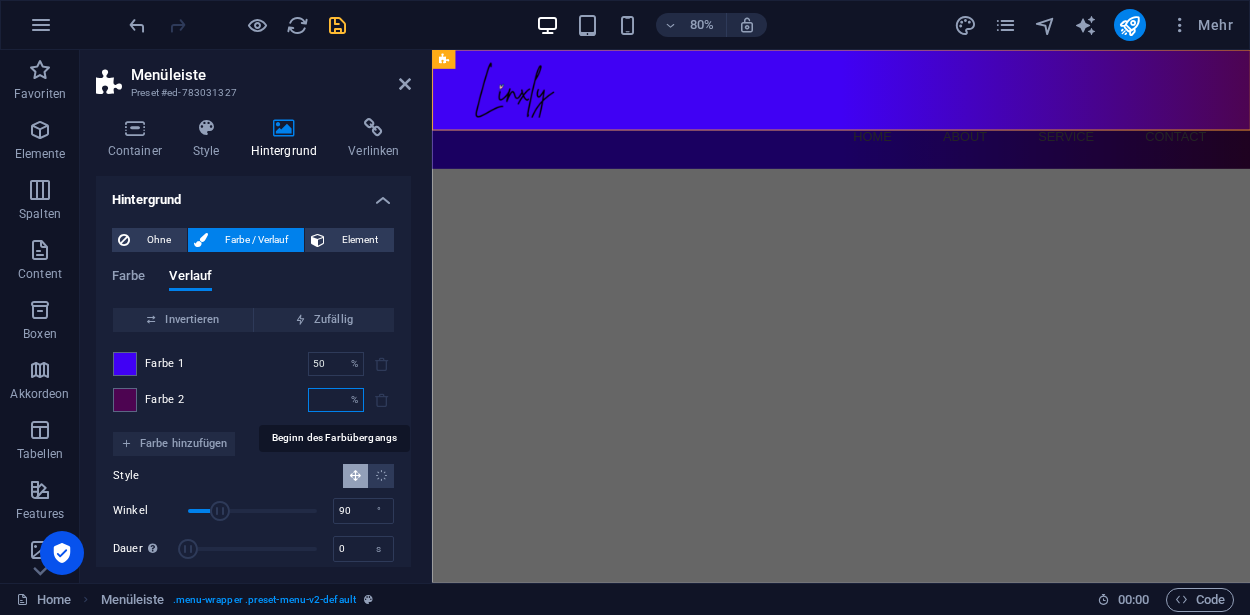 type 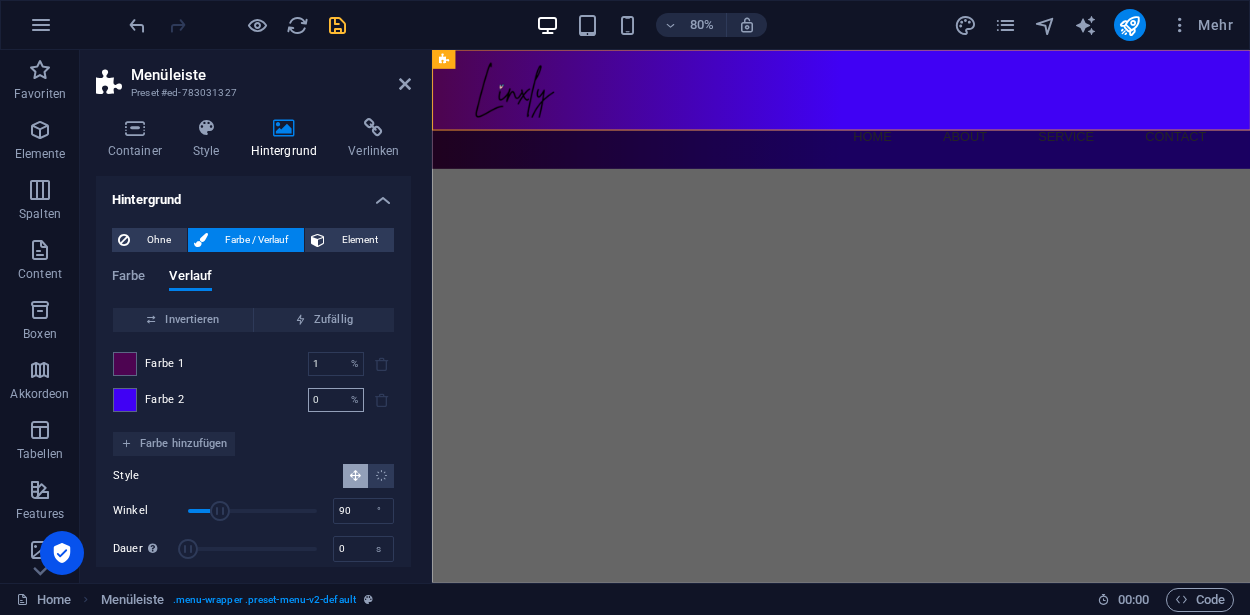 type on "0" 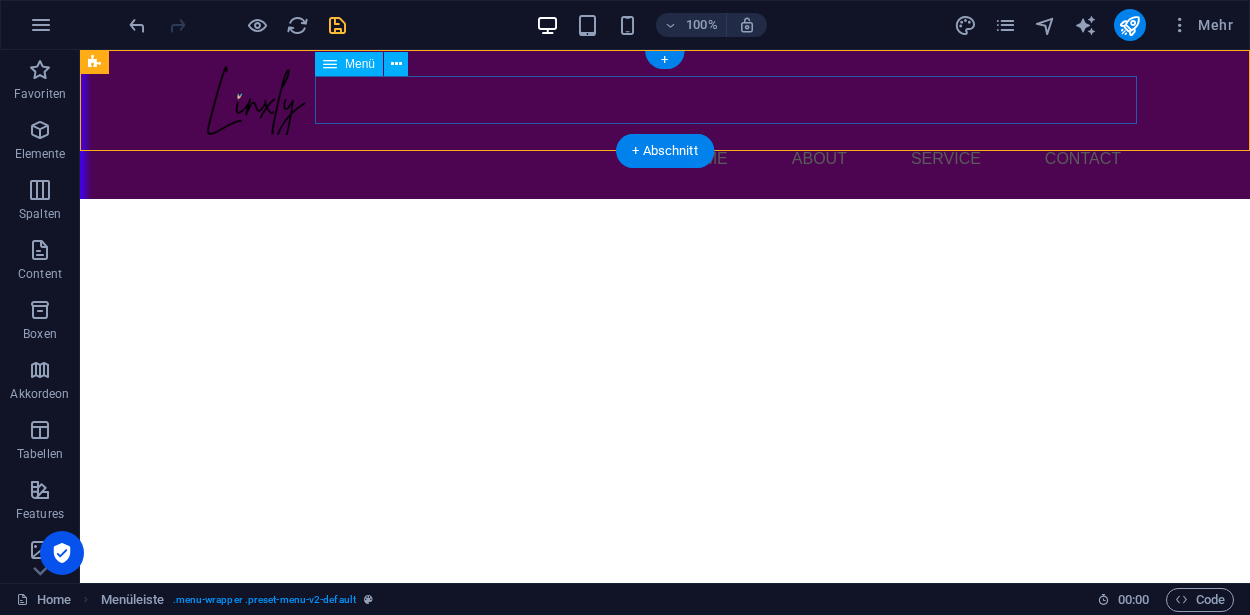click on "Home About Service Contact" at bounding box center [665, 159] 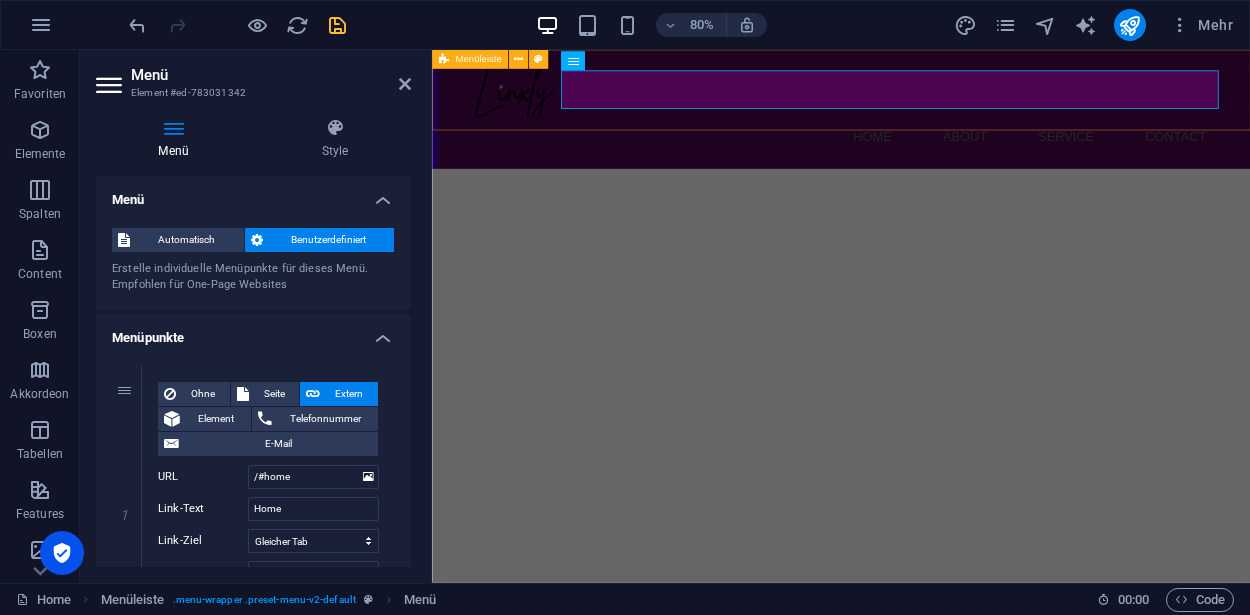 click on "Menu Home About Service Contact" at bounding box center (943, 124) 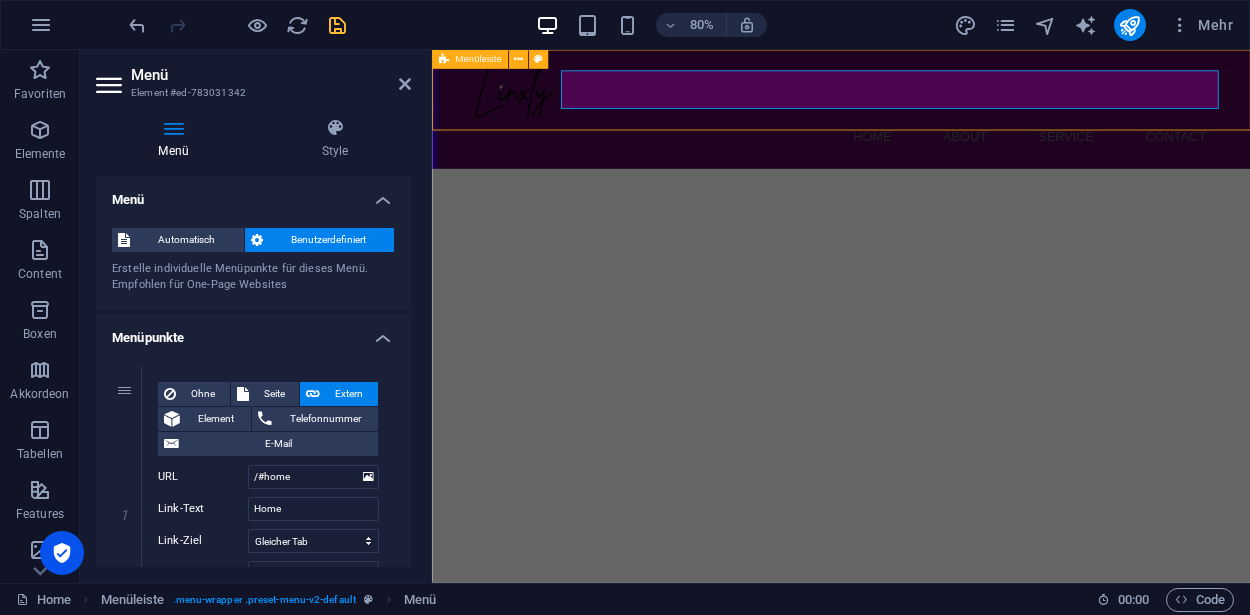 click on "Menu Home About Service Contact" at bounding box center [943, 124] 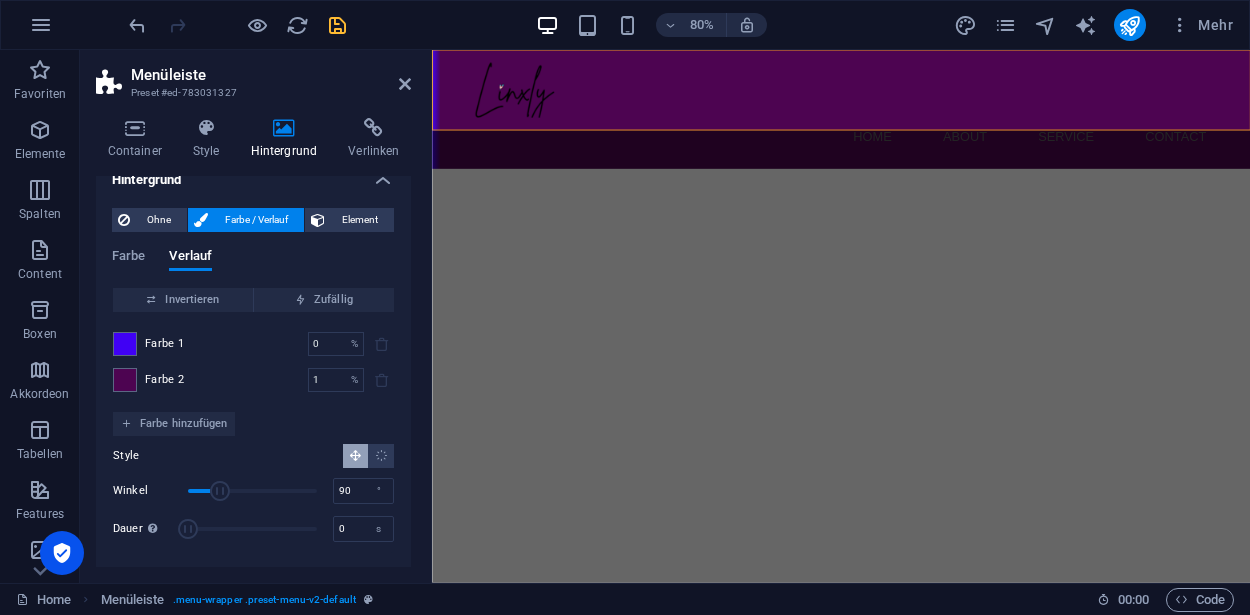 scroll, scrollTop: 0, scrollLeft: 0, axis: both 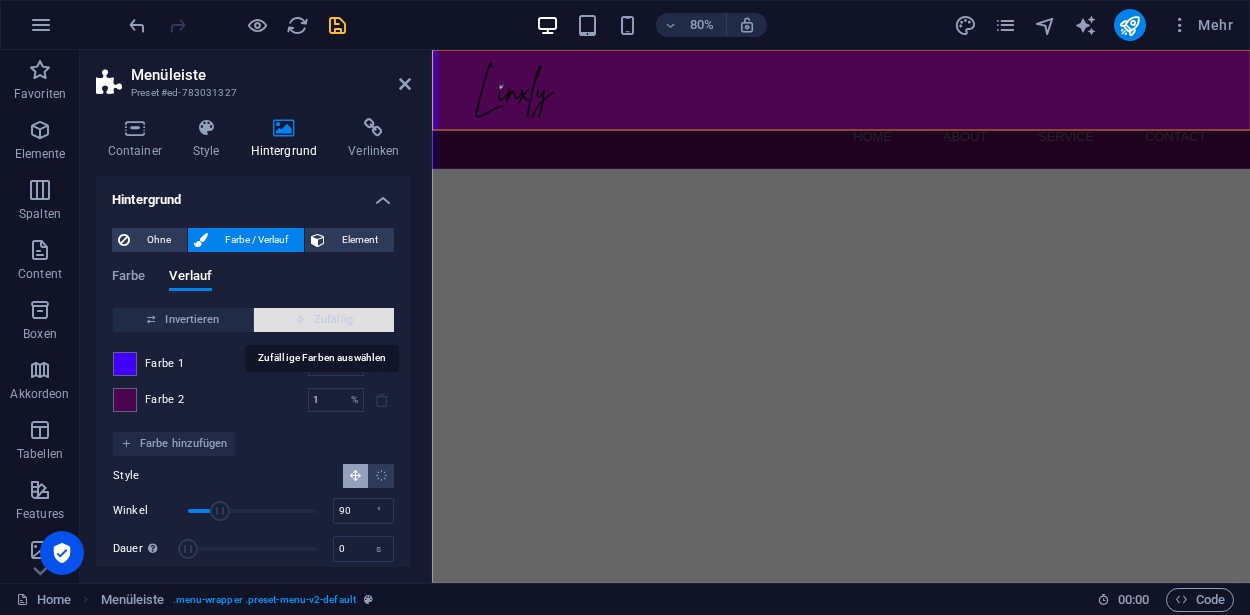 click on "Zufällig" at bounding box center [324, 320] 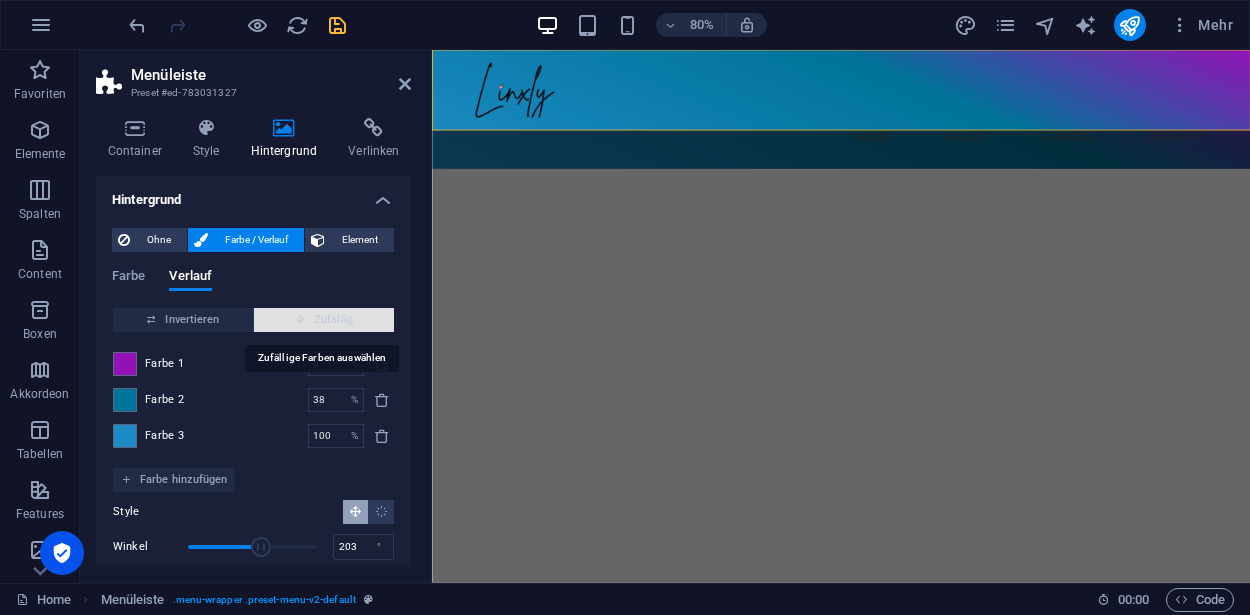click on "Zufällig" at bounding box center [324, 320] 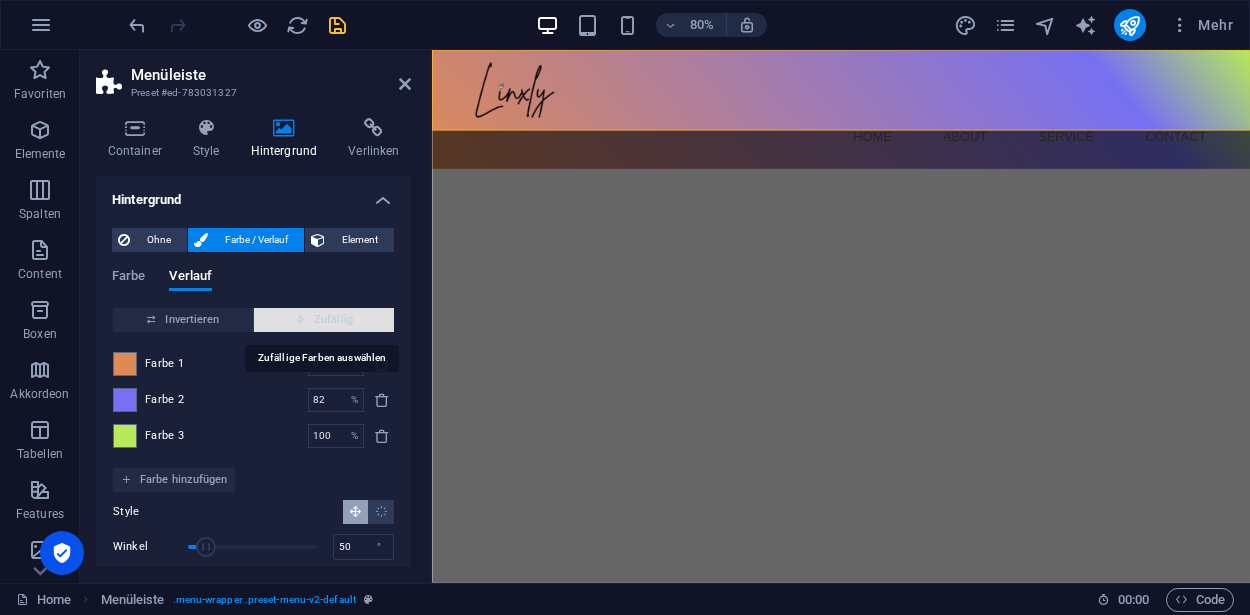 click on "Zufällig" at bounding box center [324, 320] 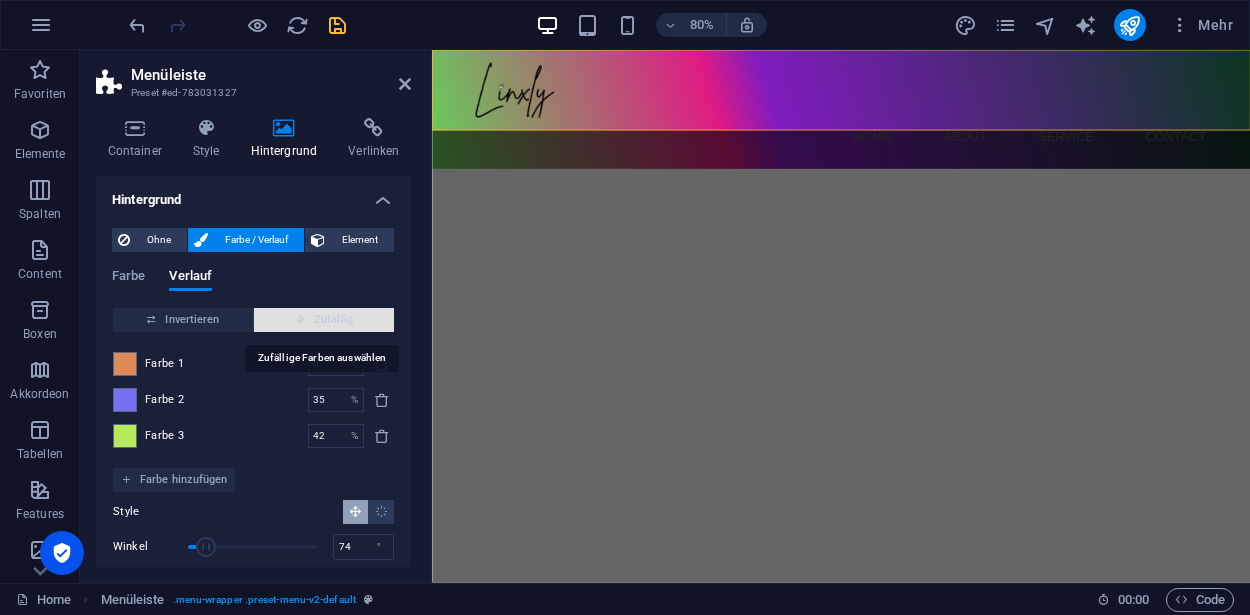 click on "Zufällig" at bounding box center [324, 320] 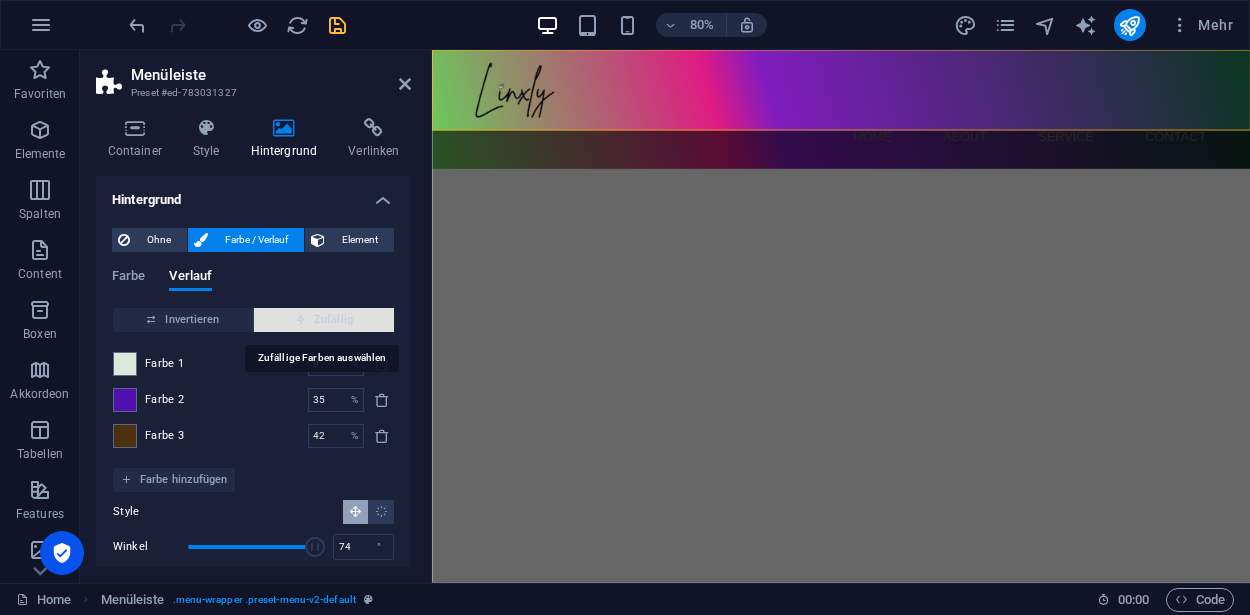 type on "6" 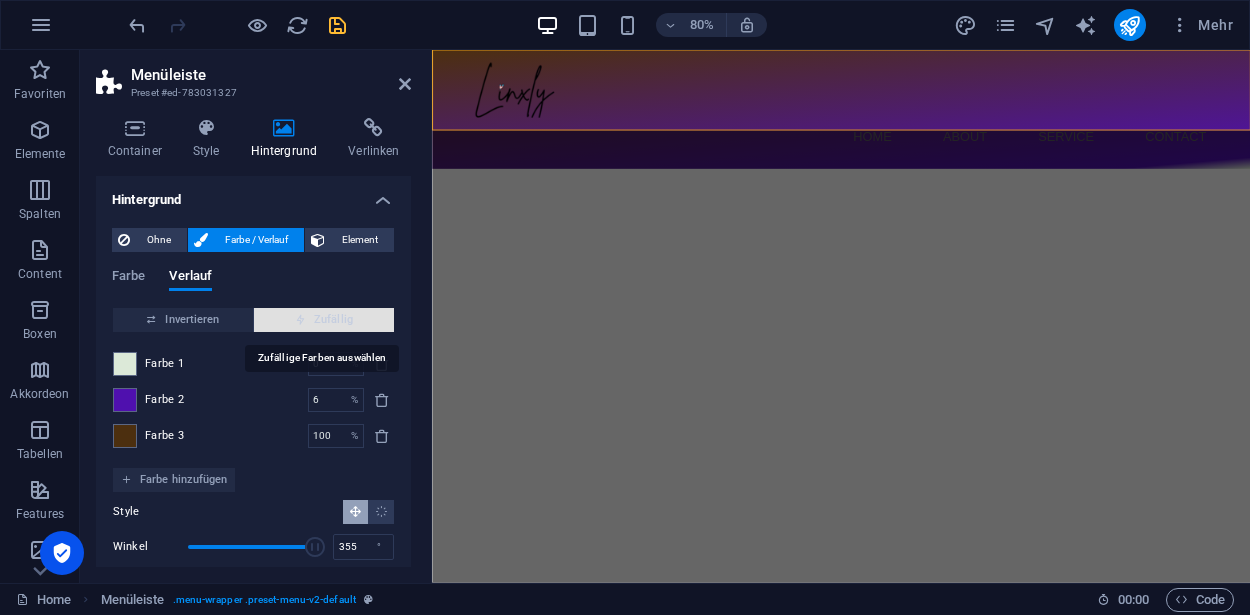 click on "Zufällig" at bounding box center (324, 320) 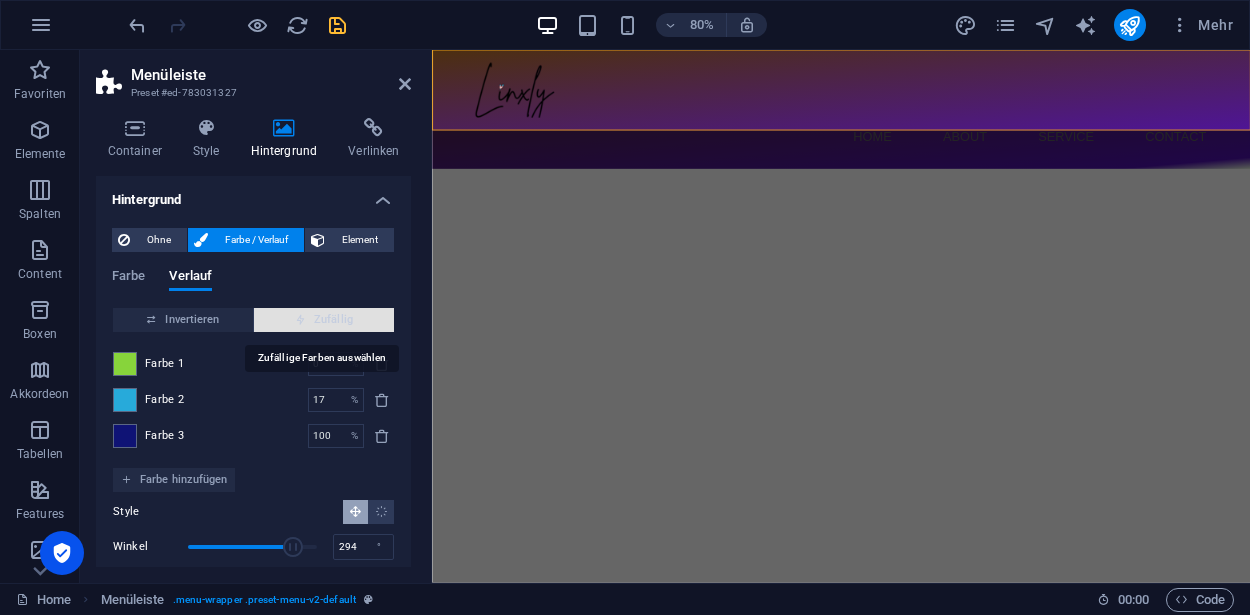 click on "Zufällig" at bounding box center [324, 320] 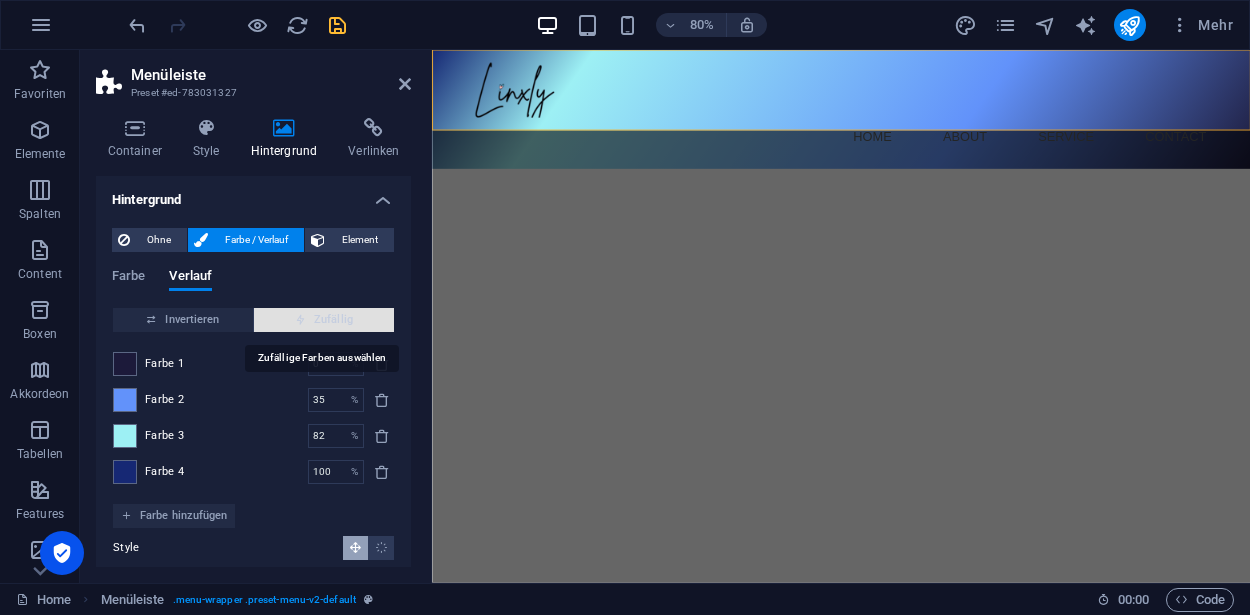 click on "Zufällig" at bounding box center [324, 320] 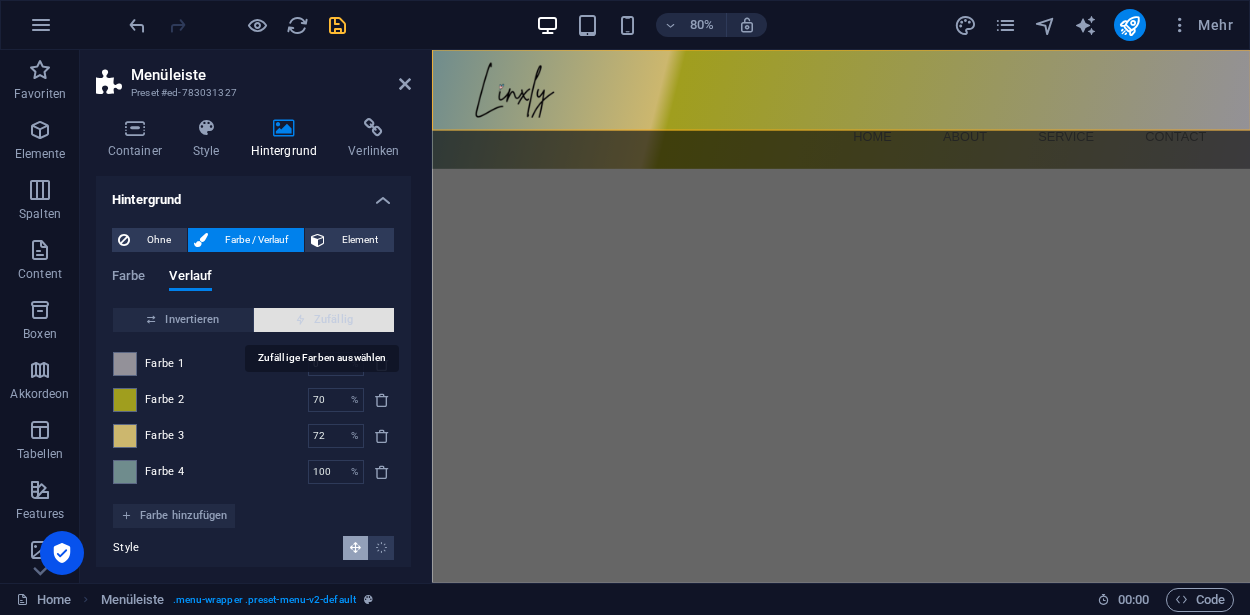 click on "Zufällig" at bounding box center (324, 320) 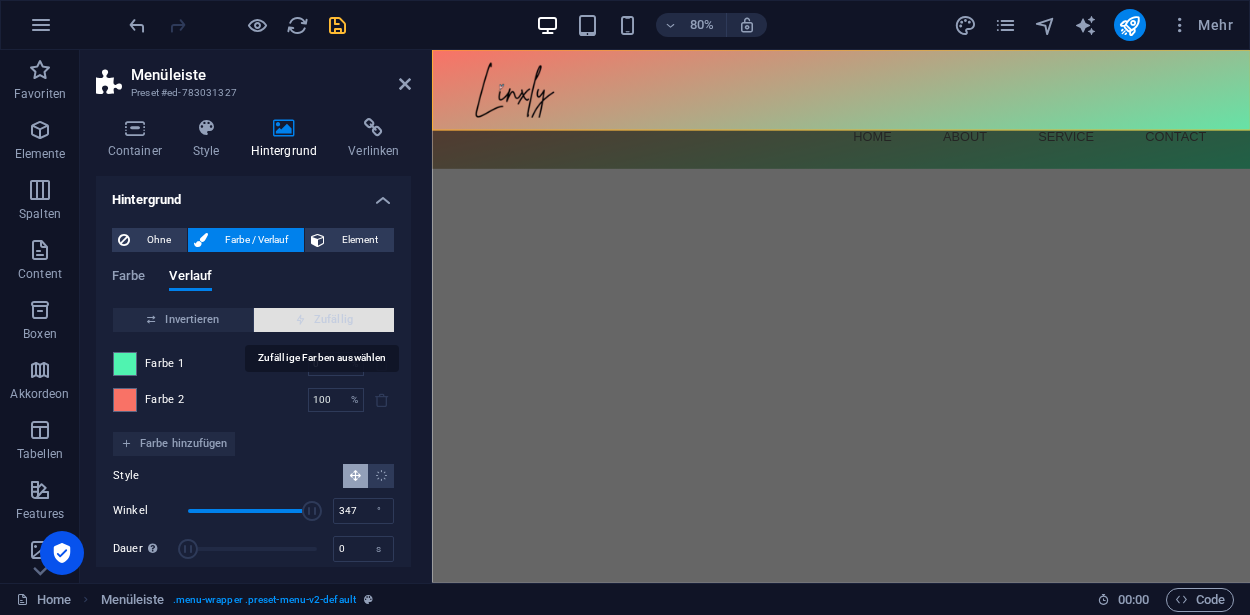 click on "Zufällig" at bounding box center (324, 320) 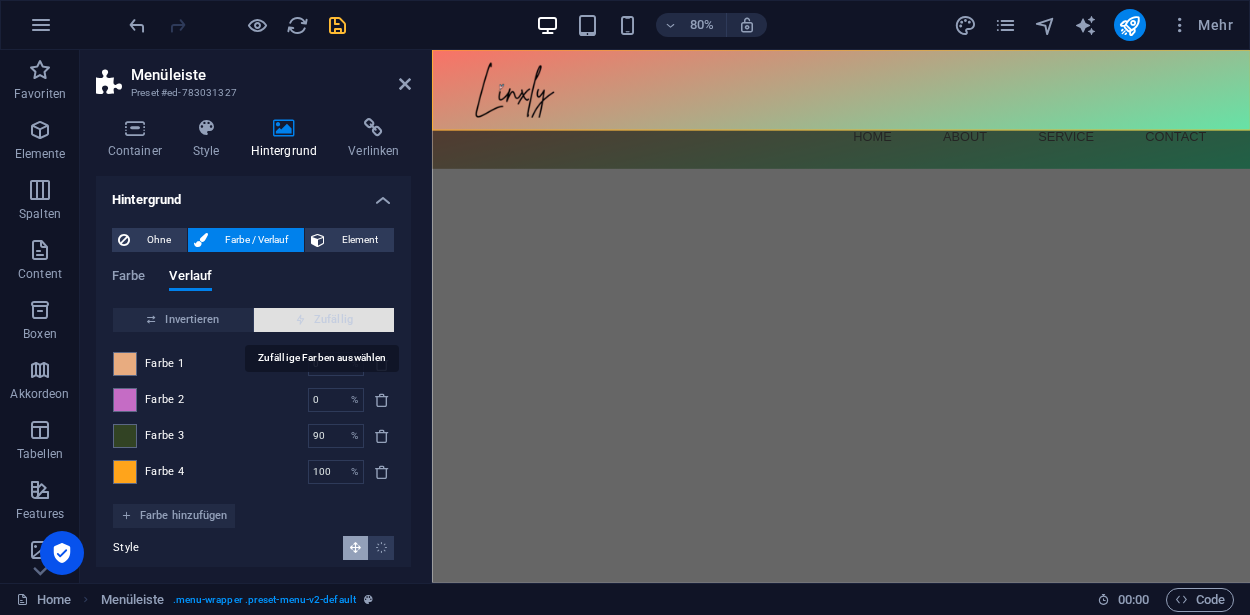 click on "Zufällig" at bounding box center (324, 320) 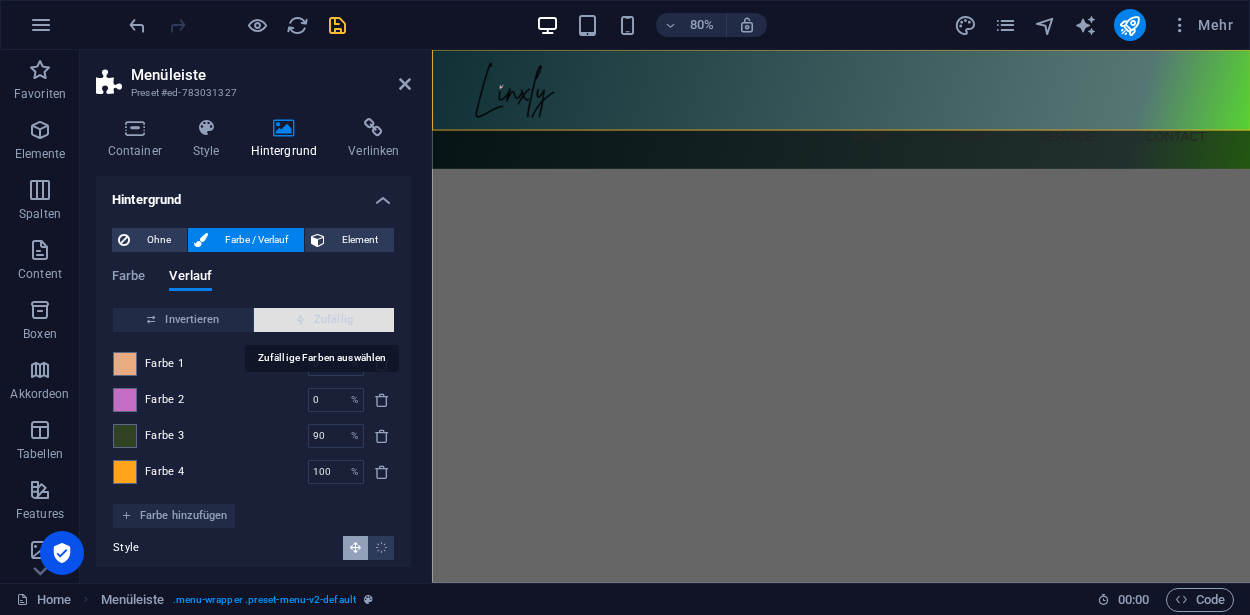 type on "85" 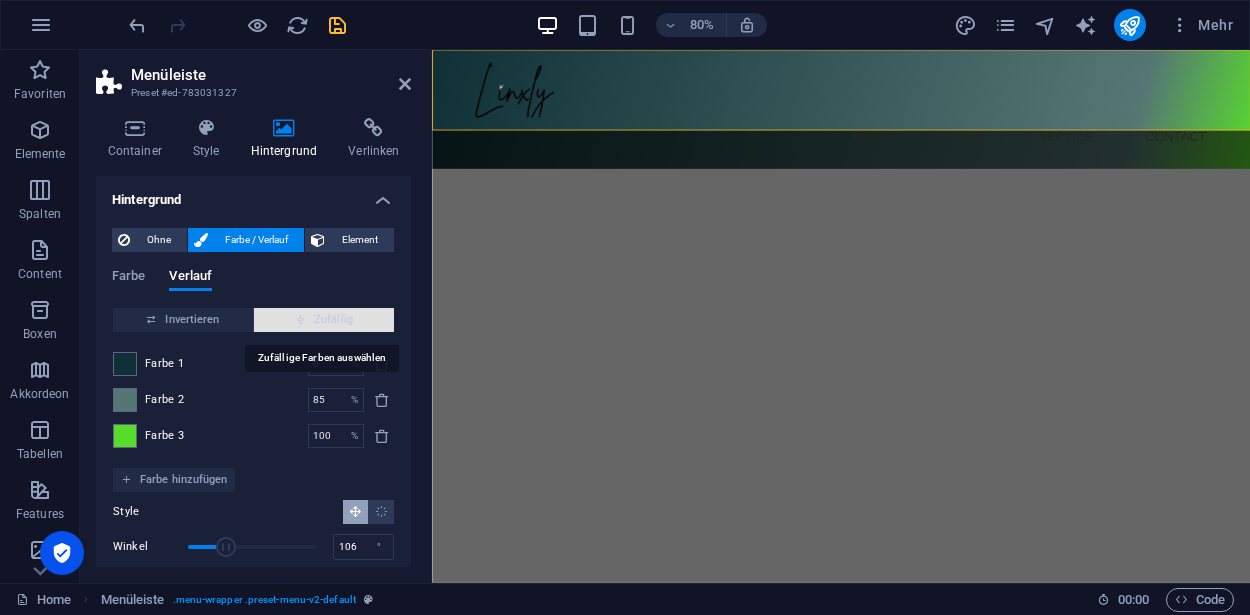 click on "Zufällig" at bounding box center [324, 320] 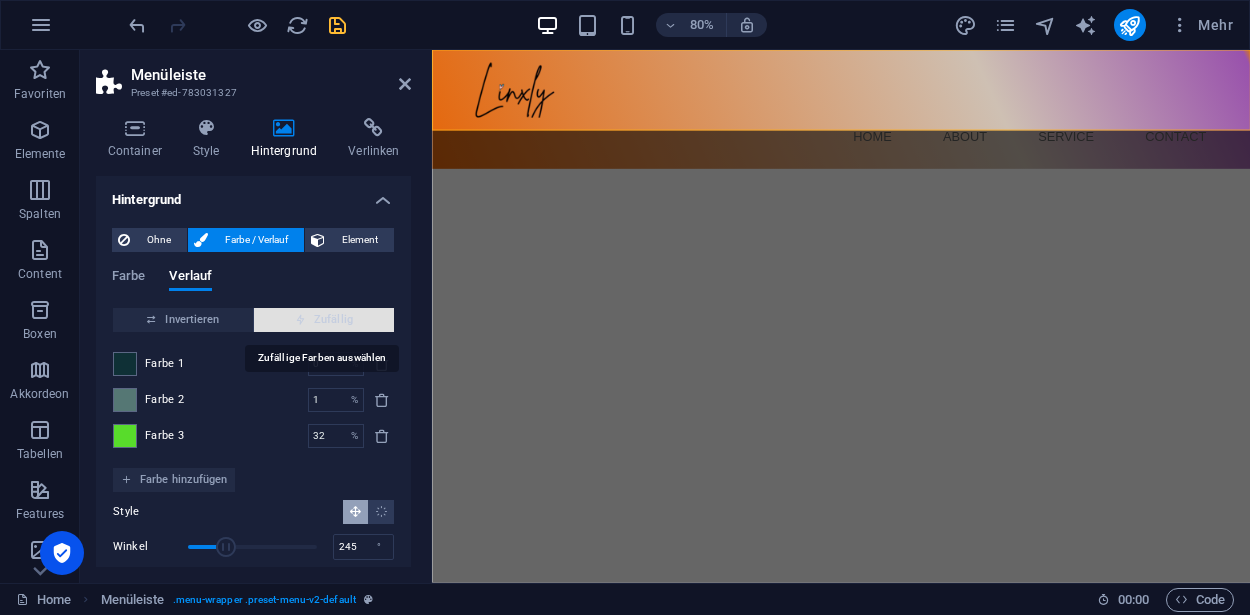 click on "Zufällig" at bounding box center [324, 320] 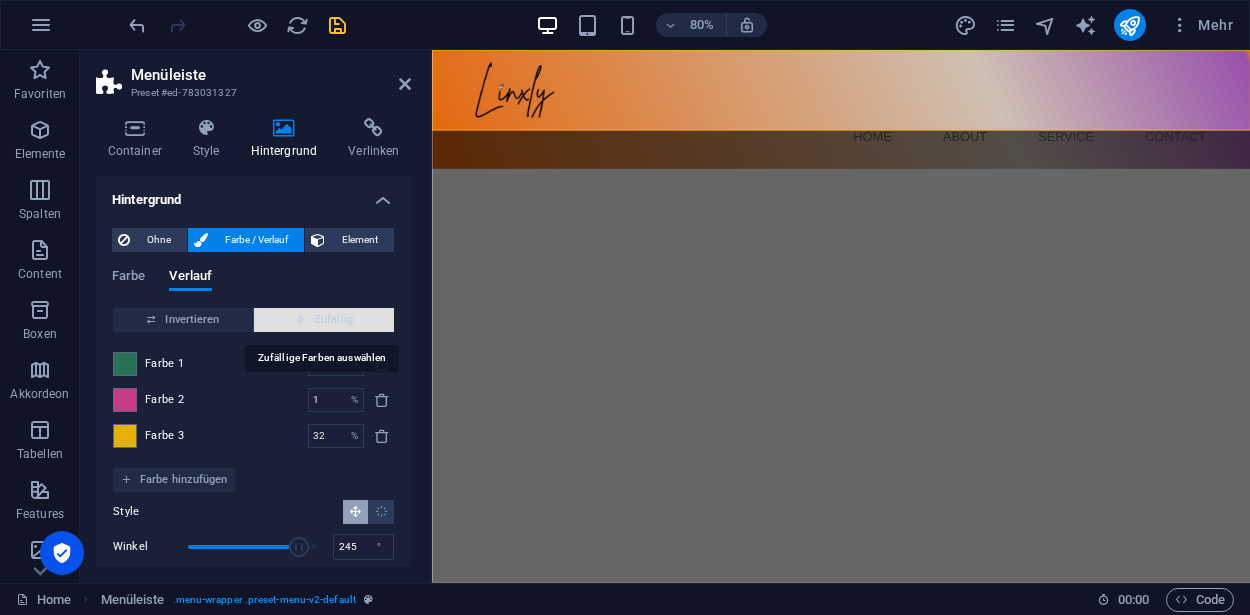 type on "2" 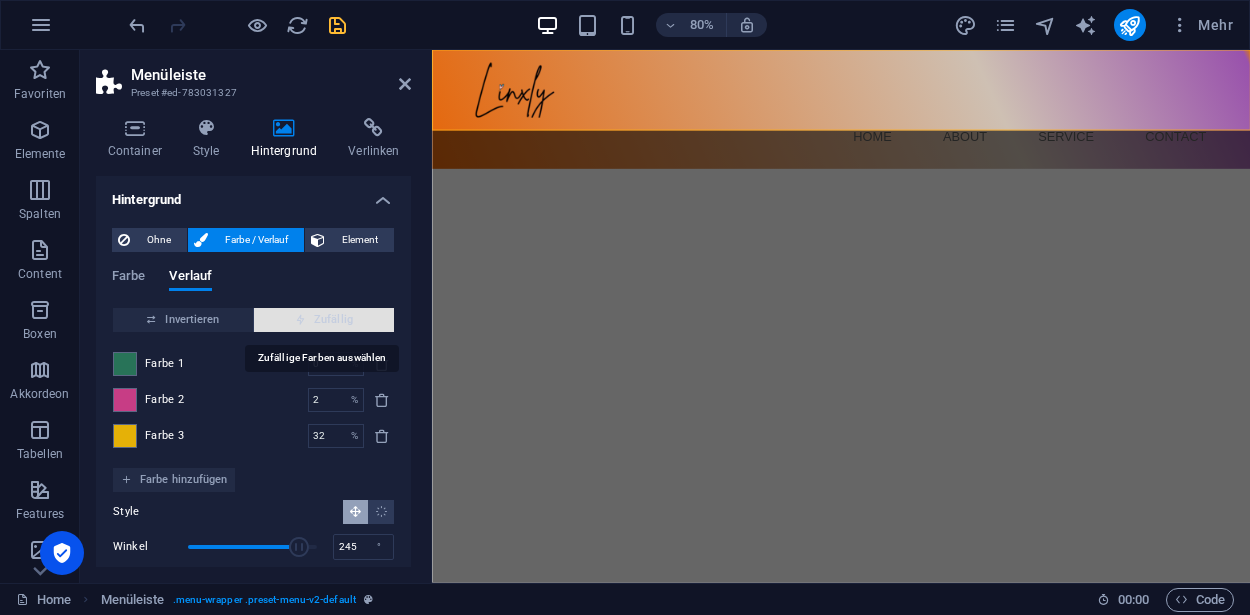 type on "310" 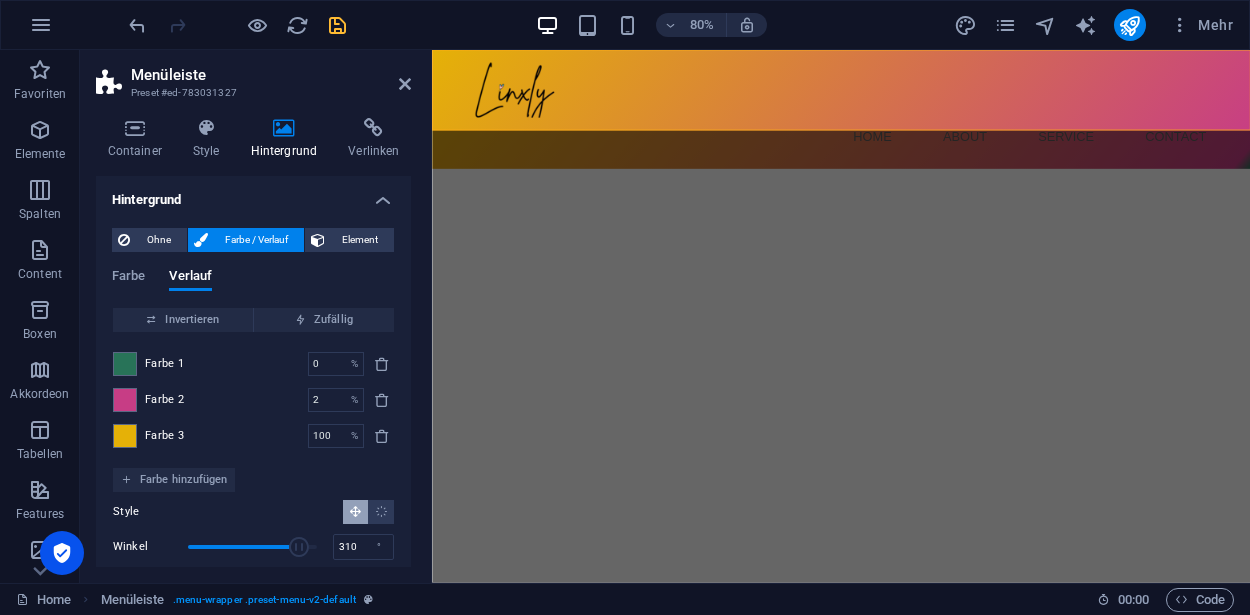 click on "Skip to main content
Menu Home About Service Contact" at bounding box center [943, 124] 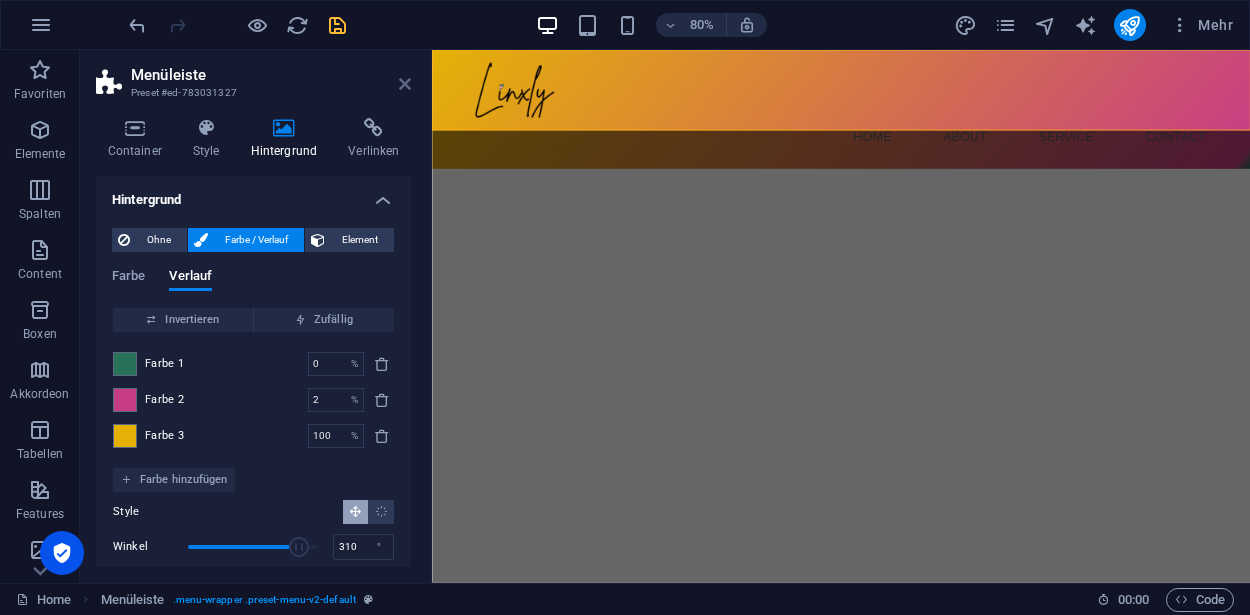 click at bounding box center [405, 84] 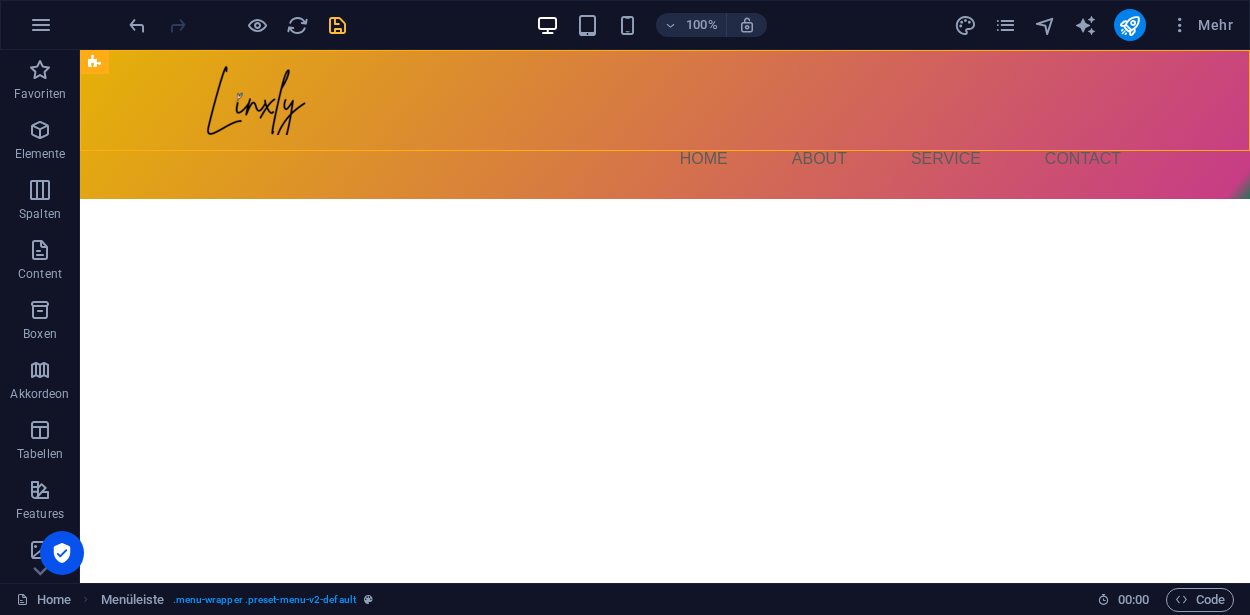 click on "Skip to main content
Menu Home About Service Contact" at bounding box center [665, 124] 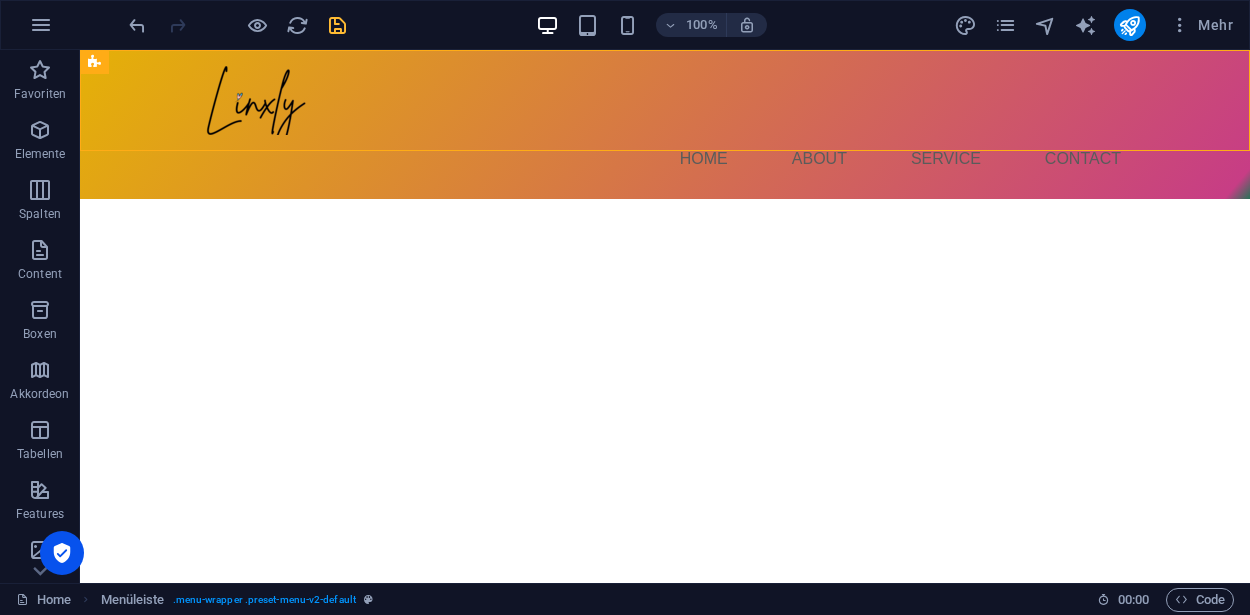 click on "Skip to main content
Menu Home About Service Contact" at bounding box center [665, 124] 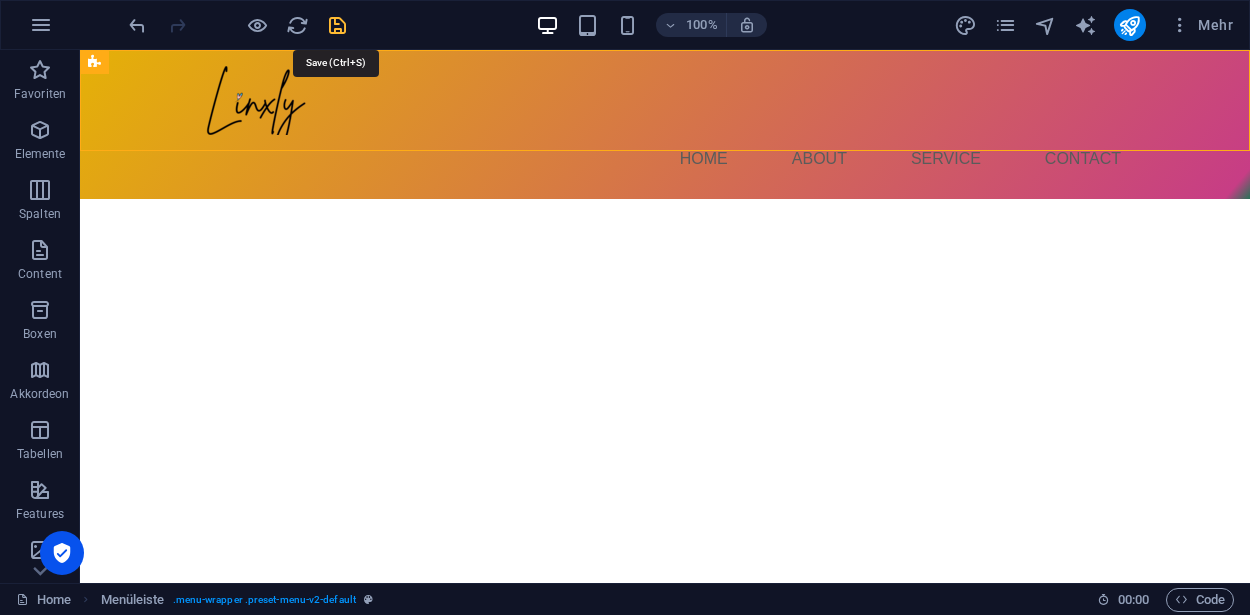click at bounding box center (337, 25) 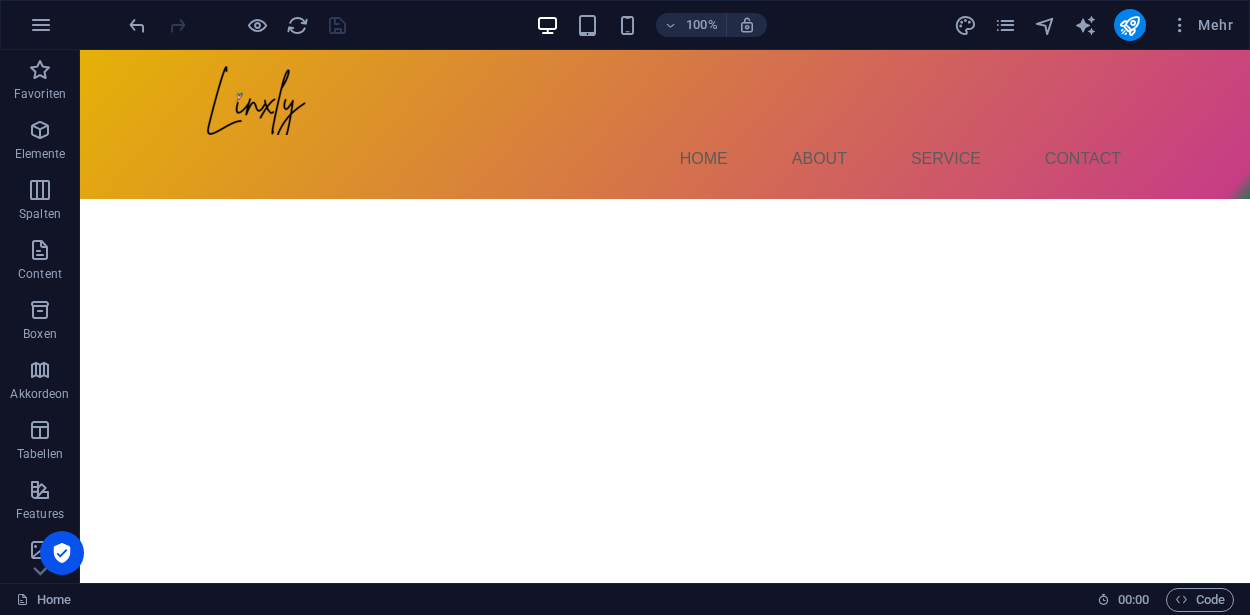 click on "Skip to main content
Menu Home About Service Contact" at bounding box center (665, 124) 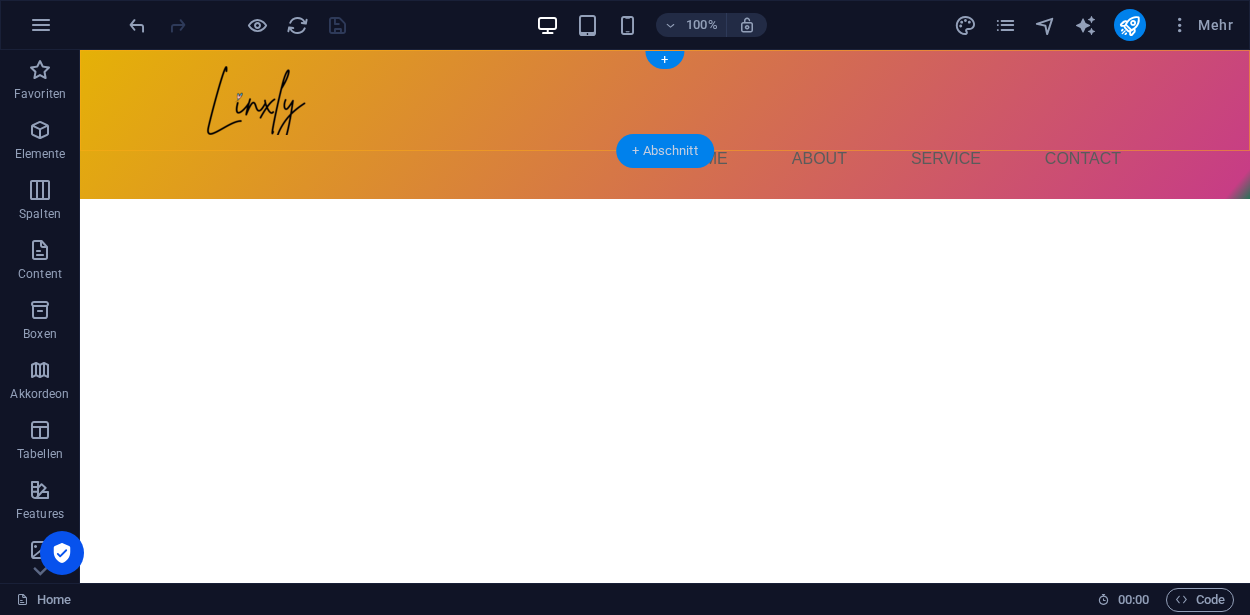click on "+ Abschnitt" at bounding box center [665, 151] 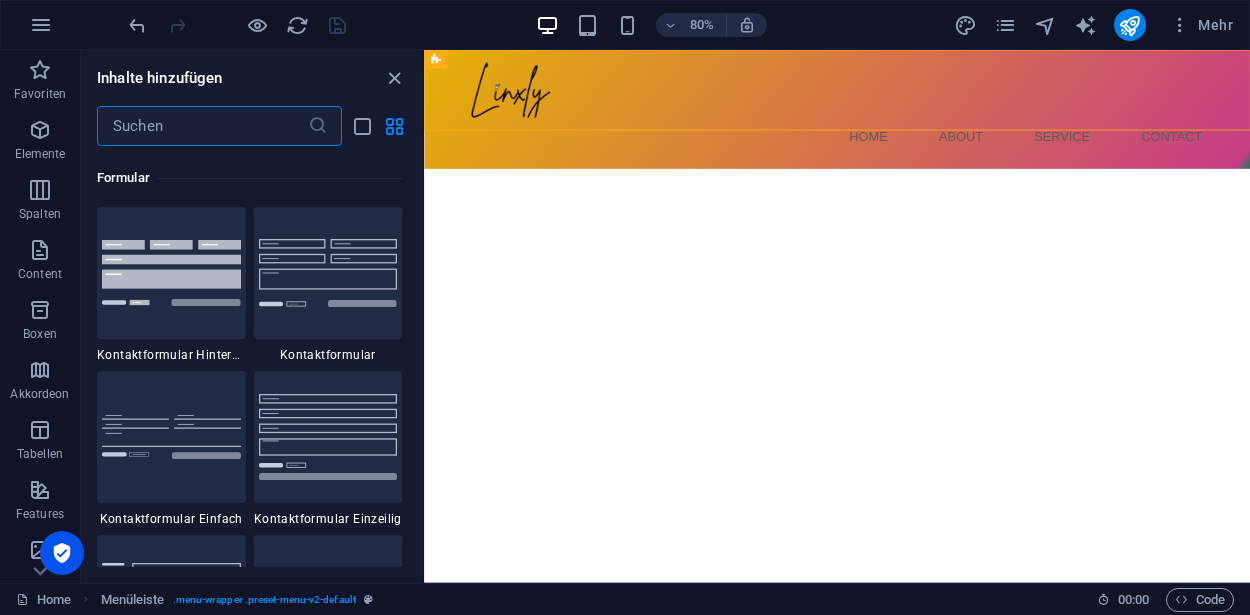 scroll, scrollTop: 14431, scrollLeft: 0, axis: vertical 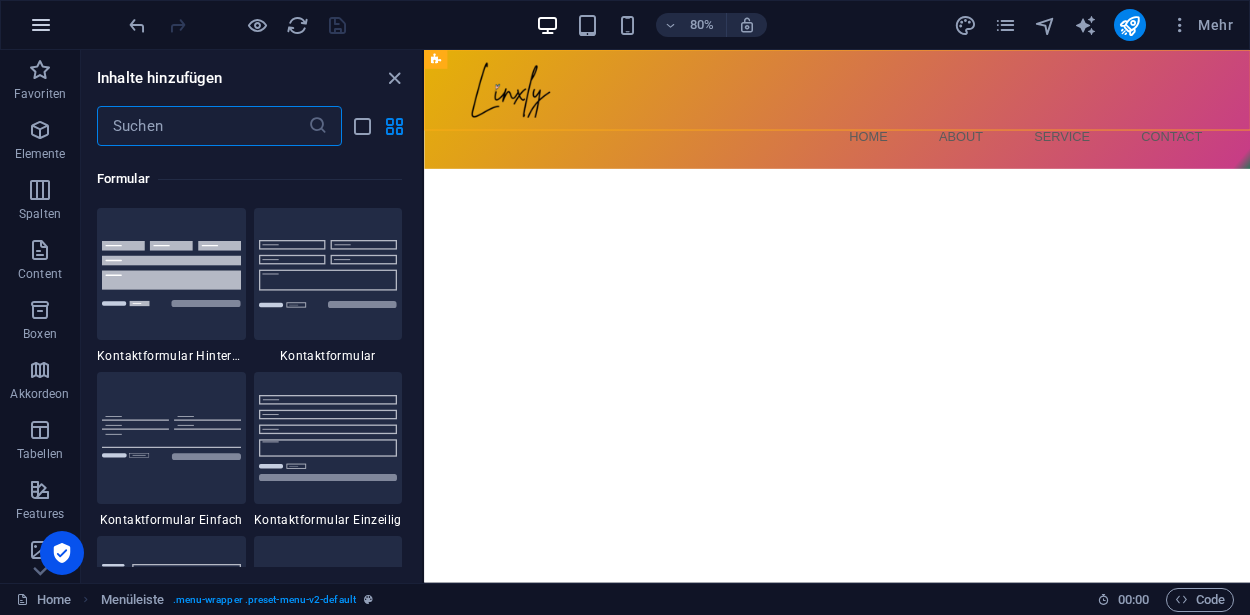 click at bounding box center (41, 25) 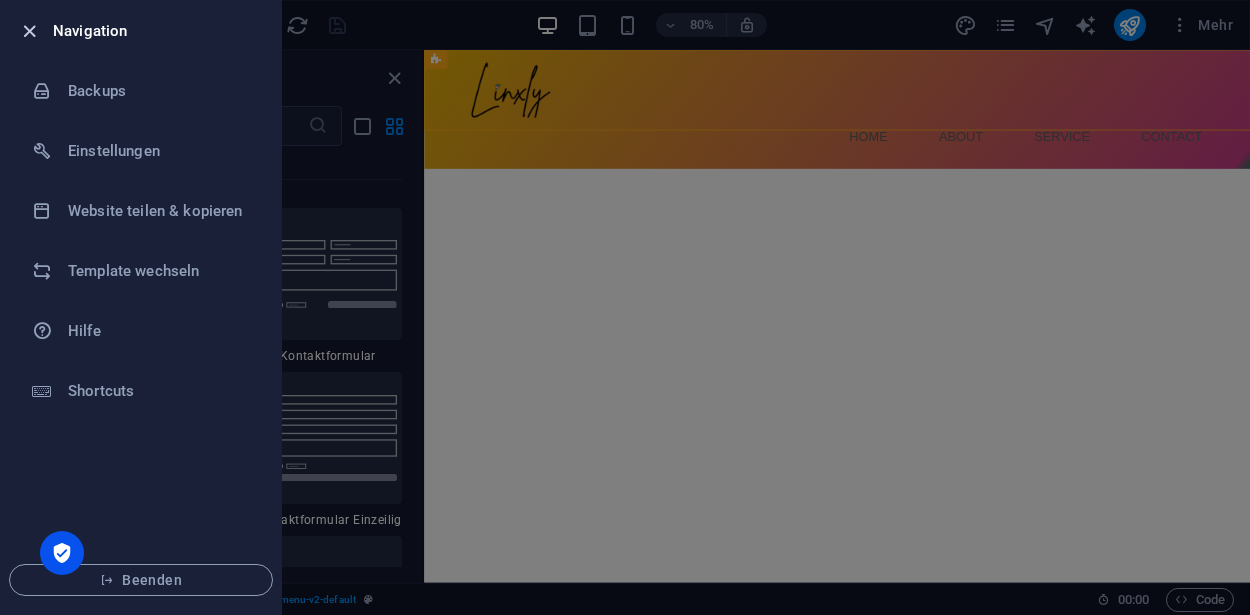 click at bounding box center (29, 31) 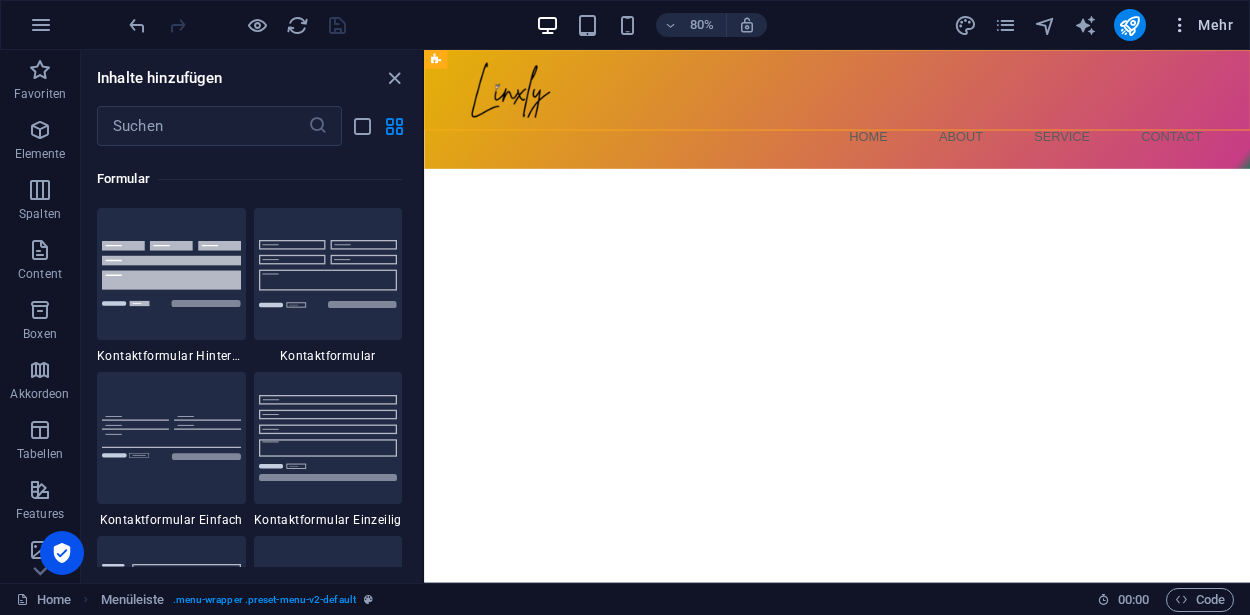 click on "Mehr" at bounding box center (1201, 25) 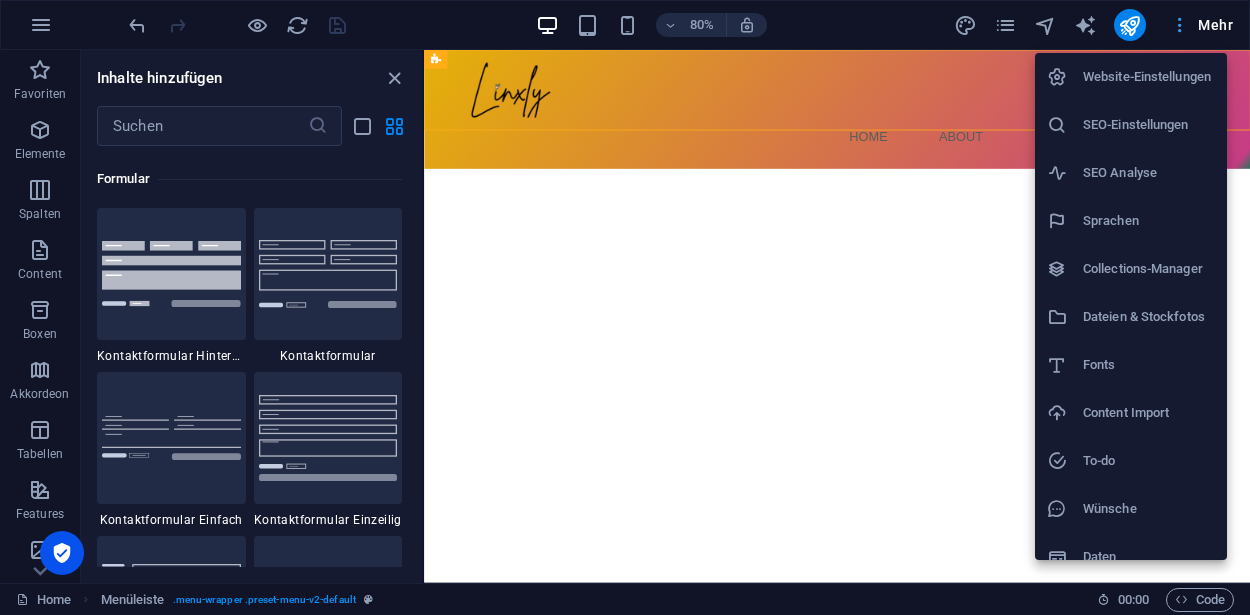 click at bounding box center (625, 307) 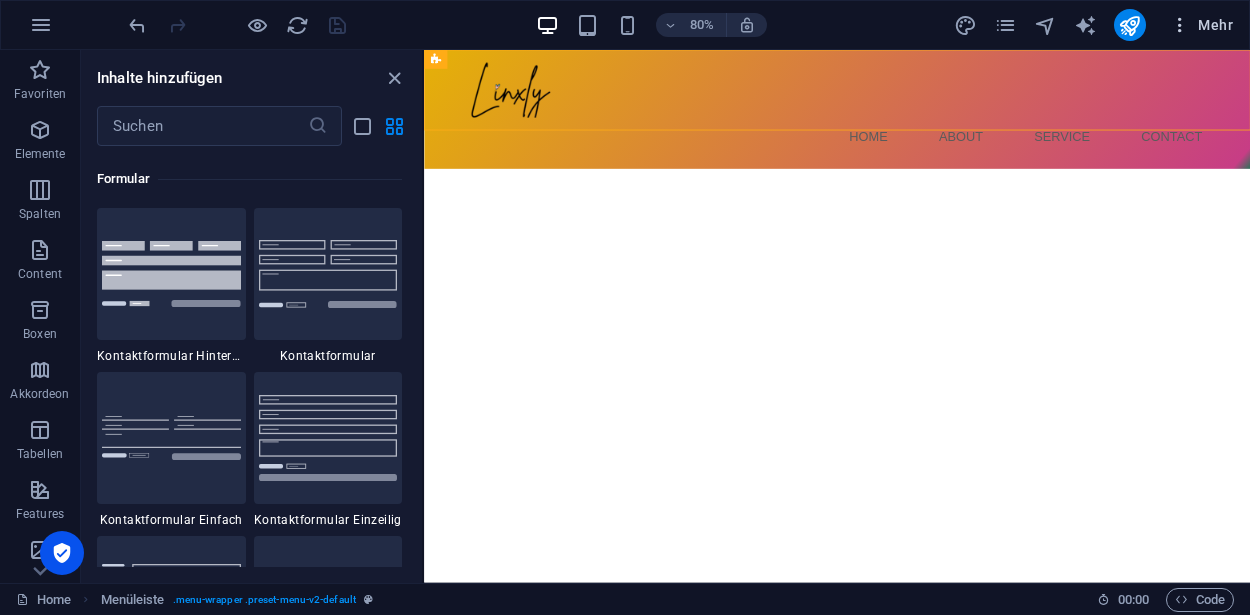 click on "Mehr" at bounding box center [1201, 25] 